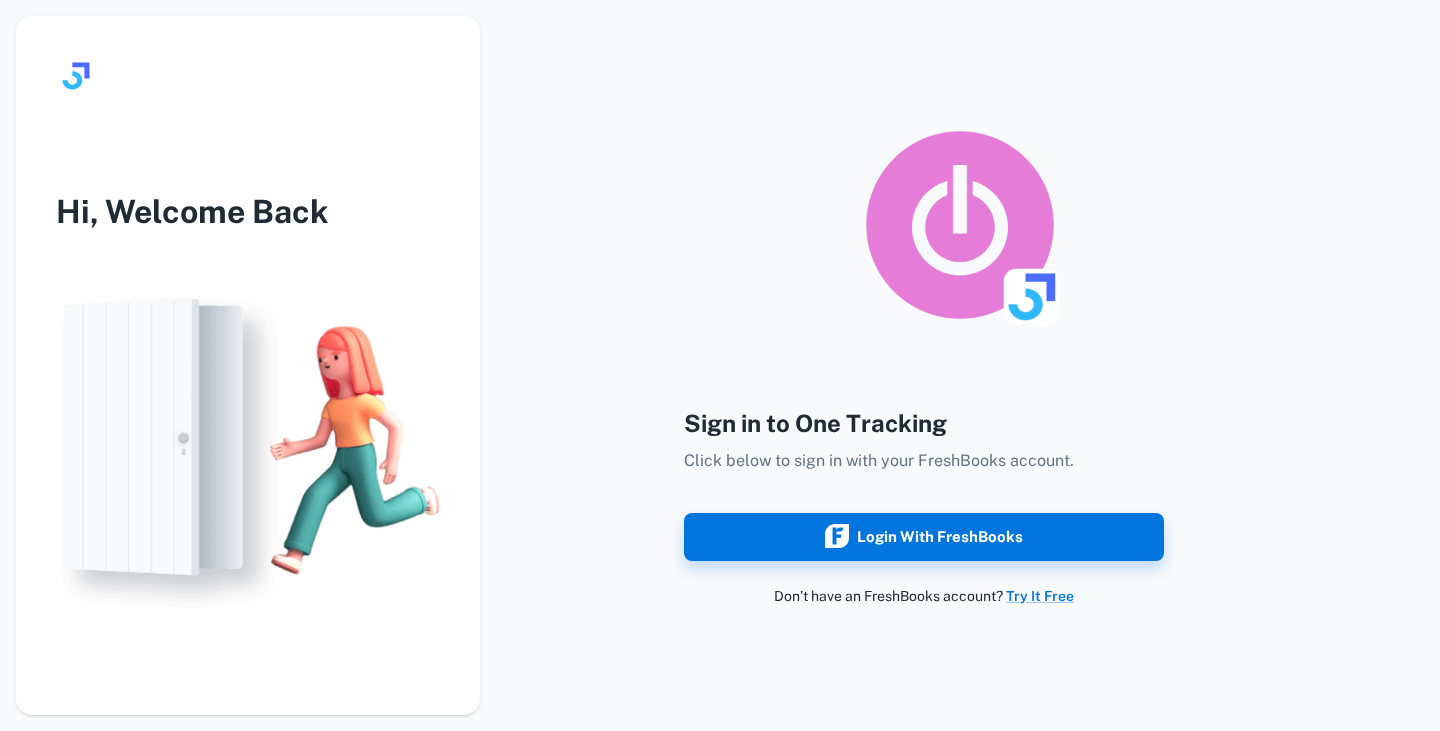 scroll, scrollTop: 0, scrollLeft: 0, axis: both 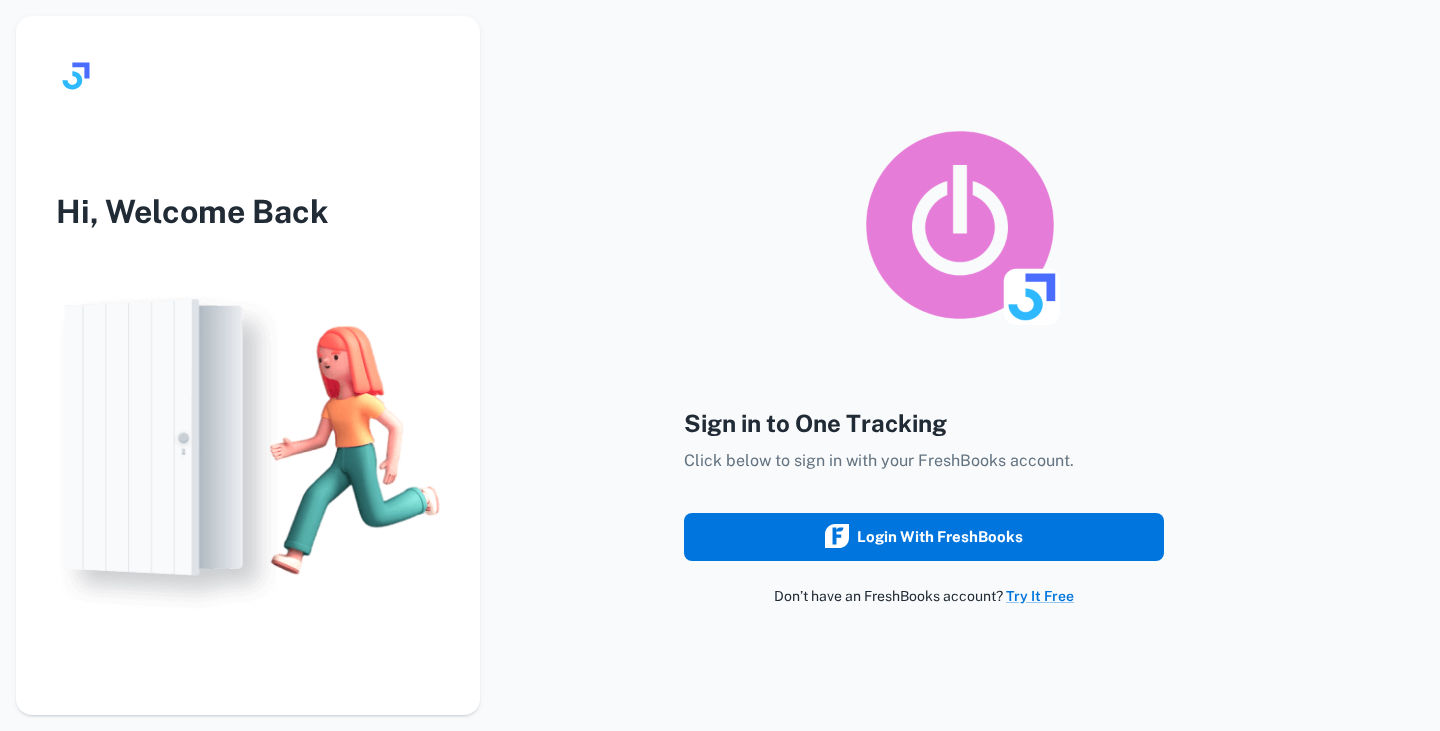 click on "Login with FreshBooks" at bounding box center [924, 537] 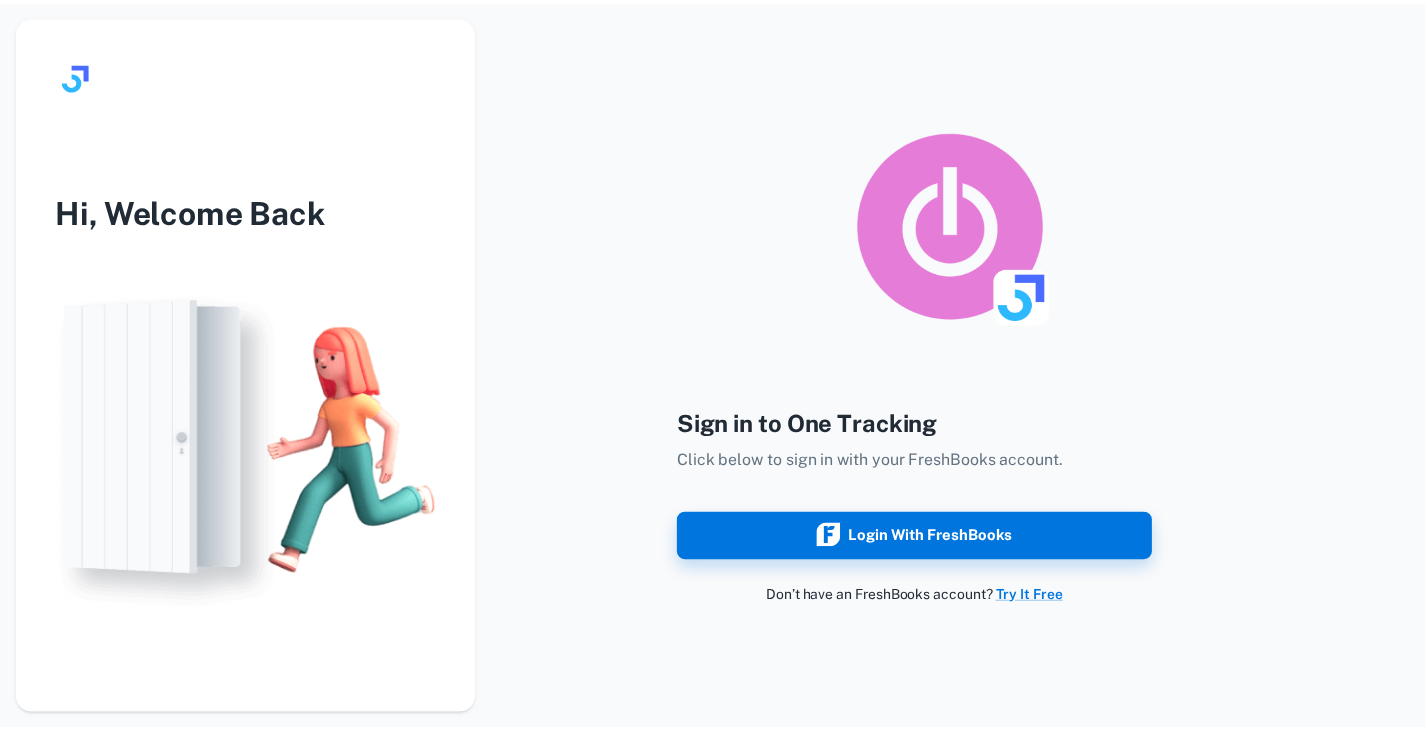 scroll, scrollTop: 0, scrollLeft: 0, axis: both 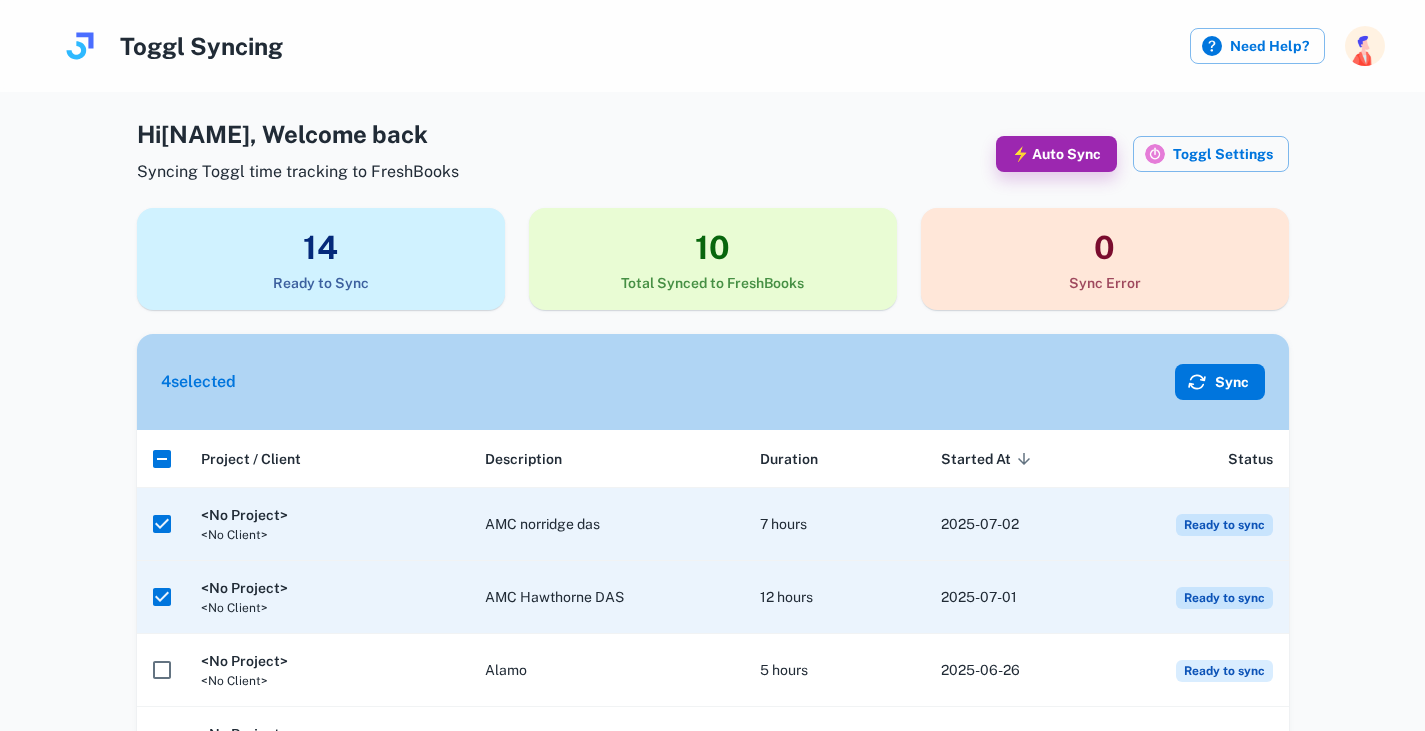 click on "Sync" at bounding box center [1220, 382] 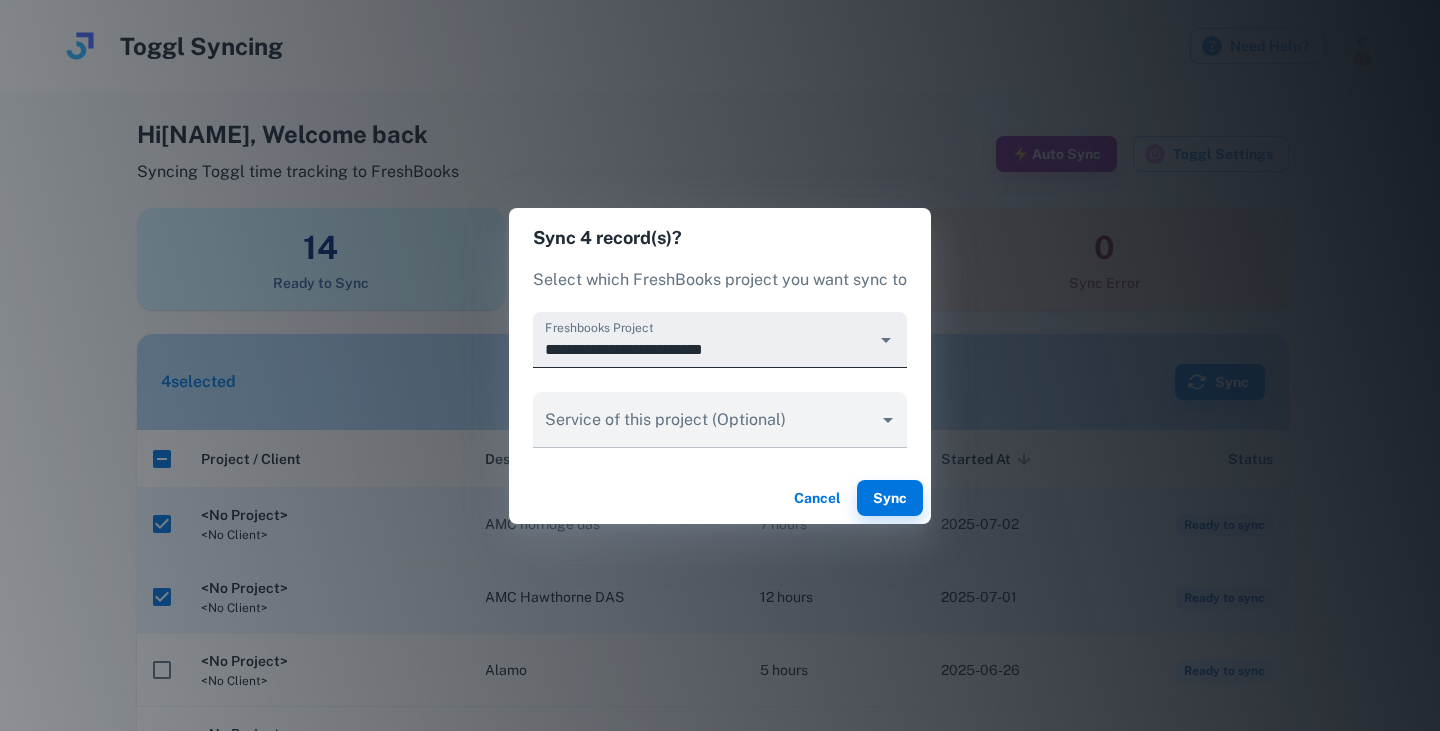 click at bounding box center [886, 340] 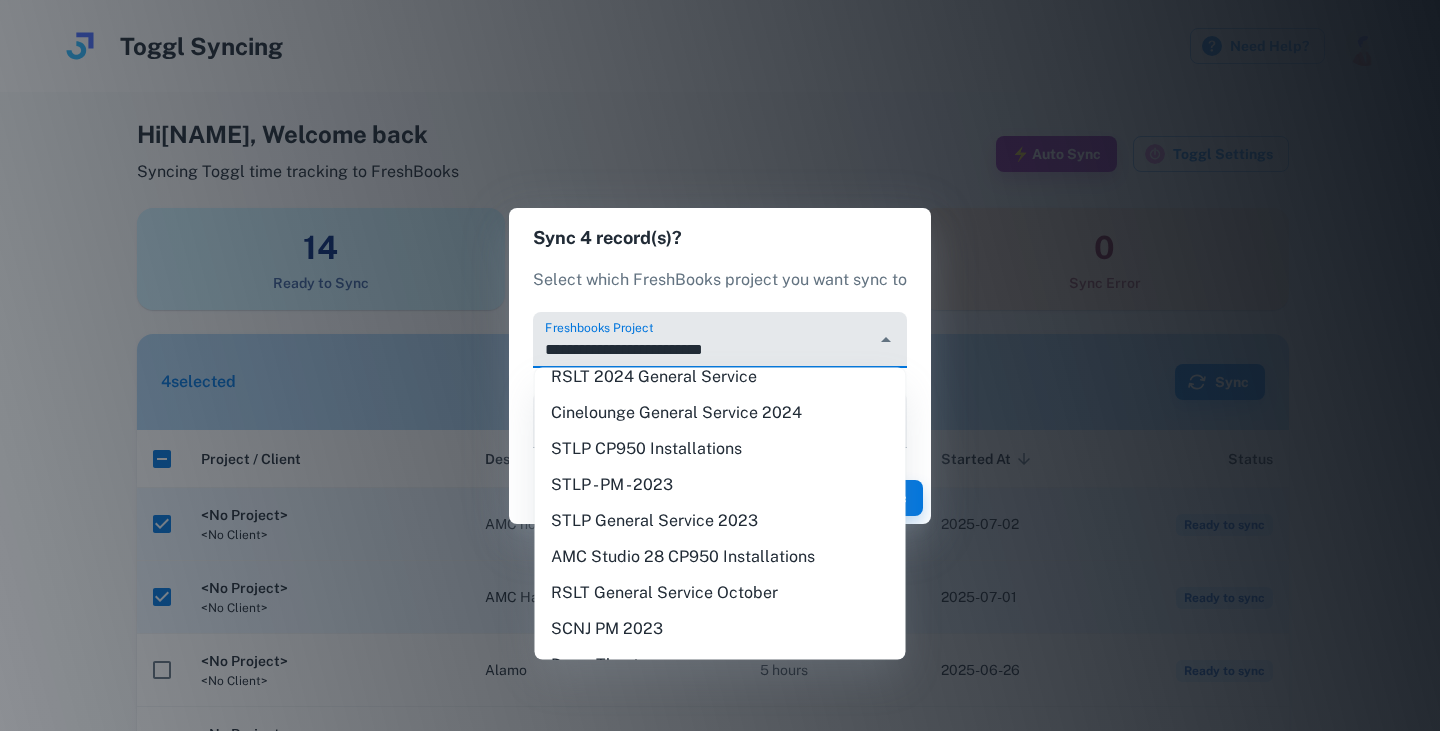 scroll, scrollTop: 1355, scrollLeft: 0, axis: vertical 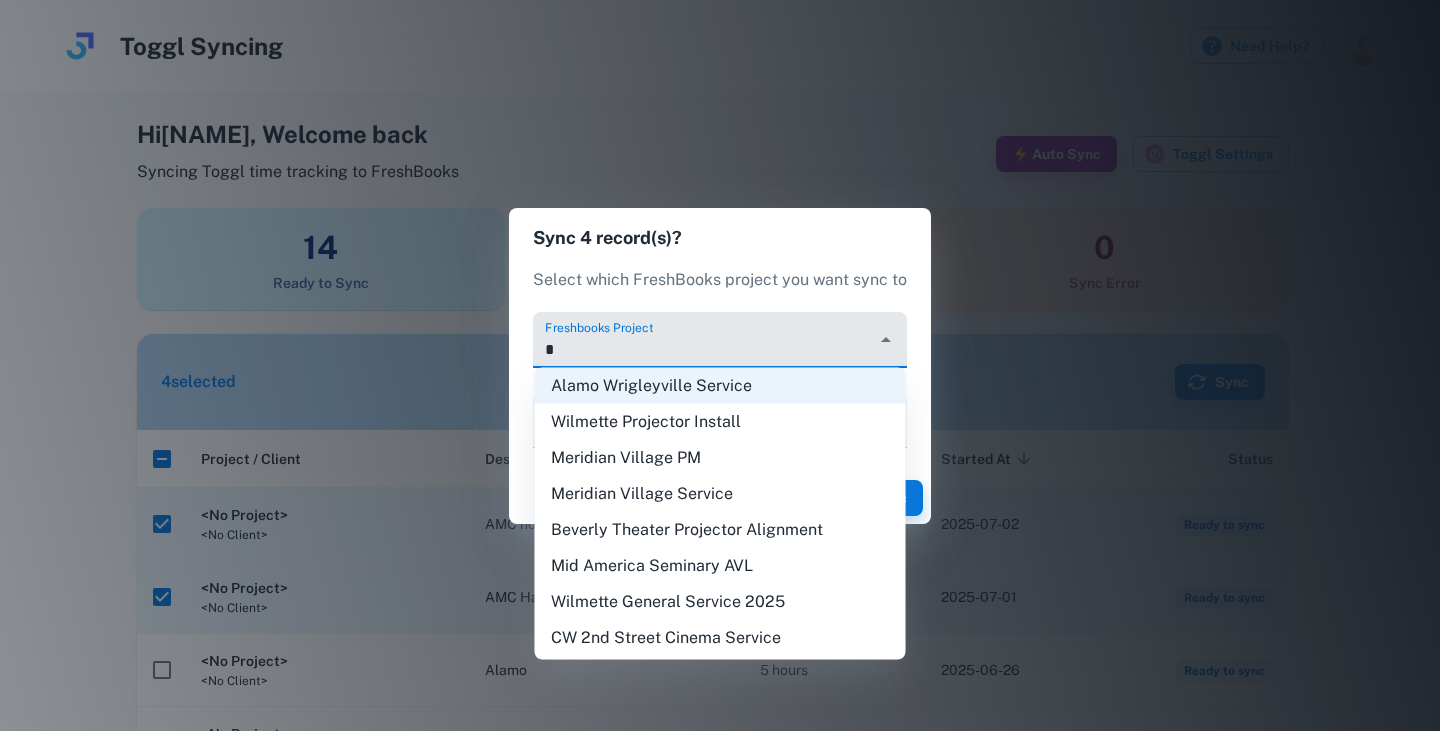 click on "Alamo Wrigleyville Service Wilmette Projector Install Meridian Village PM Meridian Village Service Beverly Theater Projector Alignment Mid America Seminary AVL  Wilmette General Service 2025 CW 2nd Street Cinema Service Mariner Theater 2025 Devon Theater General Service 2025 Cinelounge General Service 2025 CW Beach Cities out of scope work Silverspot Cinema MillerKnoll Archives Cinema West Beach Cities Install Design Within Reach Theater 3 Audio Update Theater 2 Audio Update Wilmette General Service 2024 Lorraine Theatre Design Grand Theater Service Chitown Movies General Service 2024 SCNJ 2024 General Service RSLT 2024 Demand Service AMC Dolby DAS Installations Mariner Theater 2024 Music Box Theater Silver Screen Cinema 2024 RSLT 2024 General Service Cinelounge General Service 2024 STLP CP950 Installations STLP General Service 2023 AMC Studio 28 CP950 Installations RSLT General Service October Dawn Theater Quality Cinema Work SCNJ General Service October 23 SCNJ CP950 Installs RSLT Booth Organization" at bounding box center (720, 514) 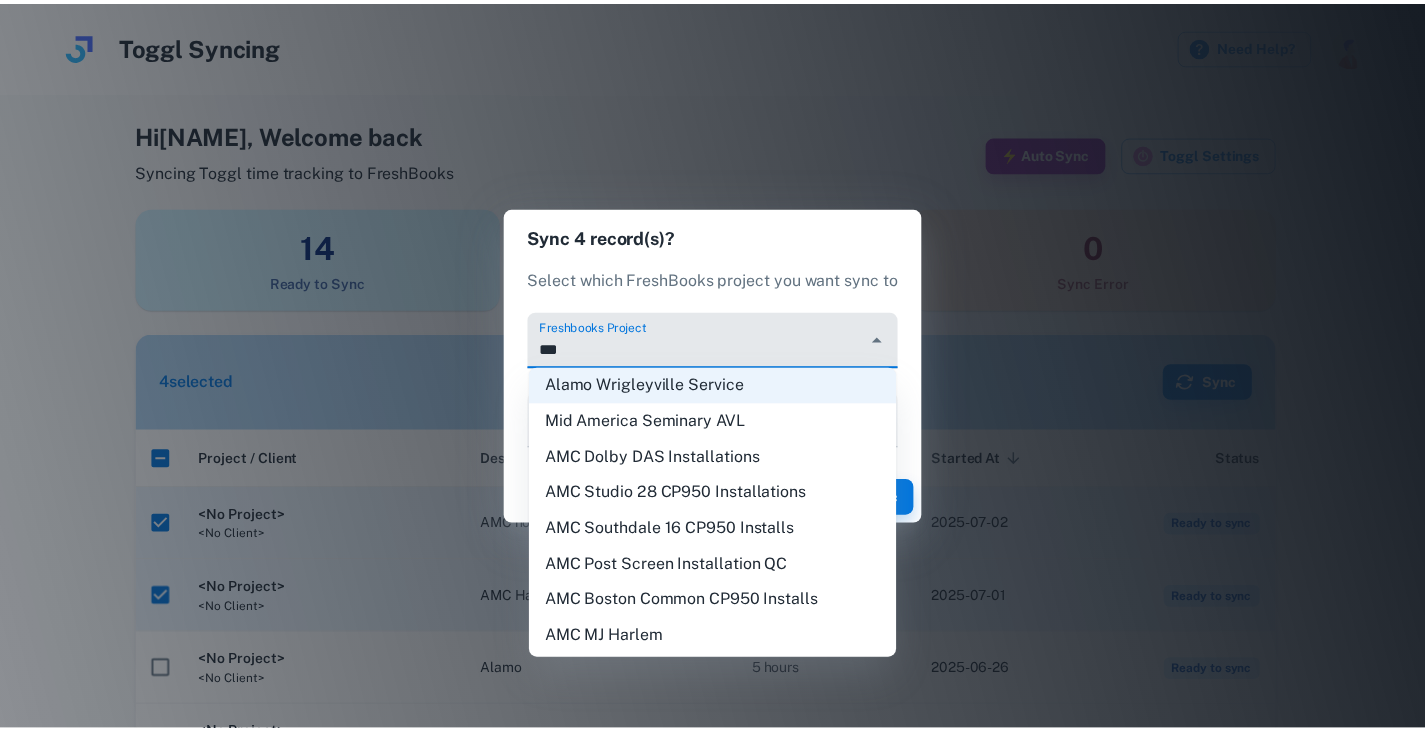 scroll, scrollTop: 0, scrollLeft: 0, axis: both 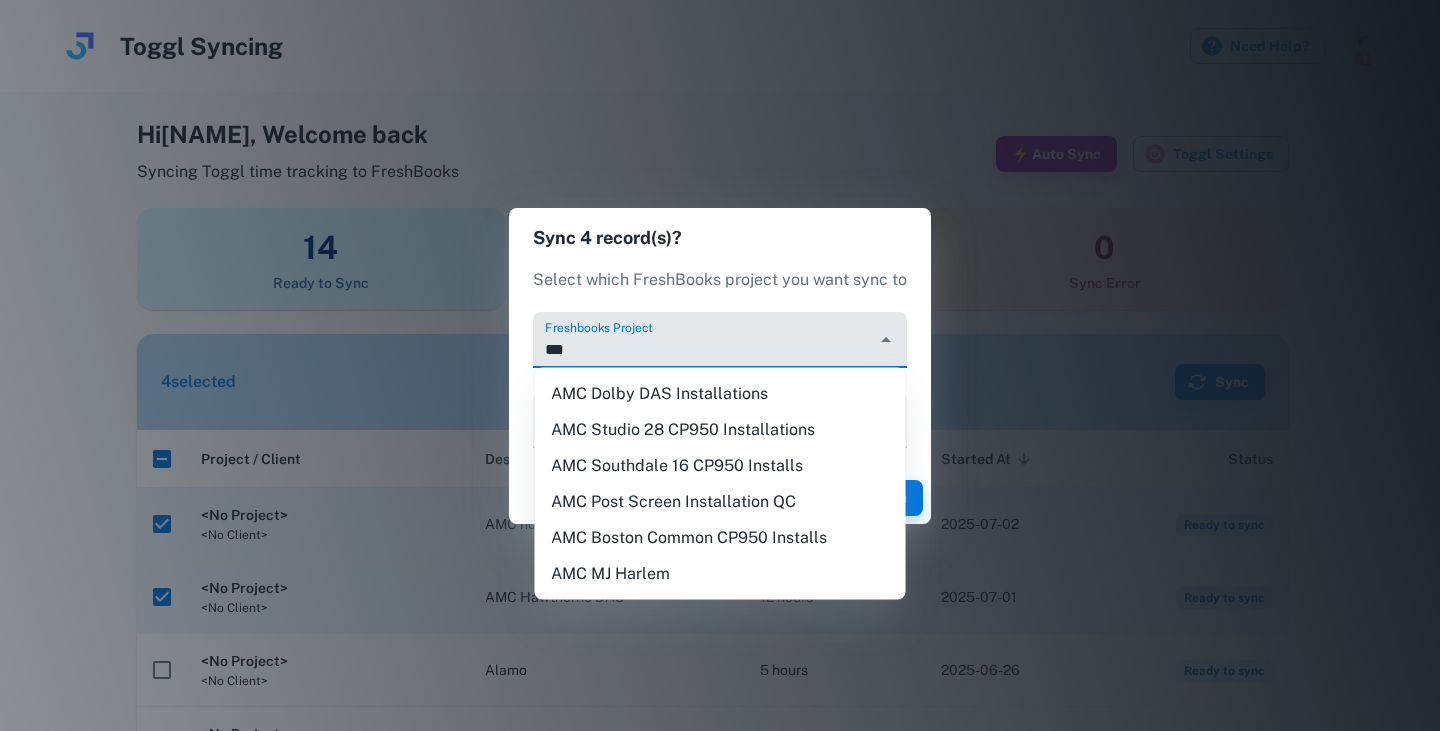 click on "AMC Dolby DAS Installations" at bounding box center (720, 394) 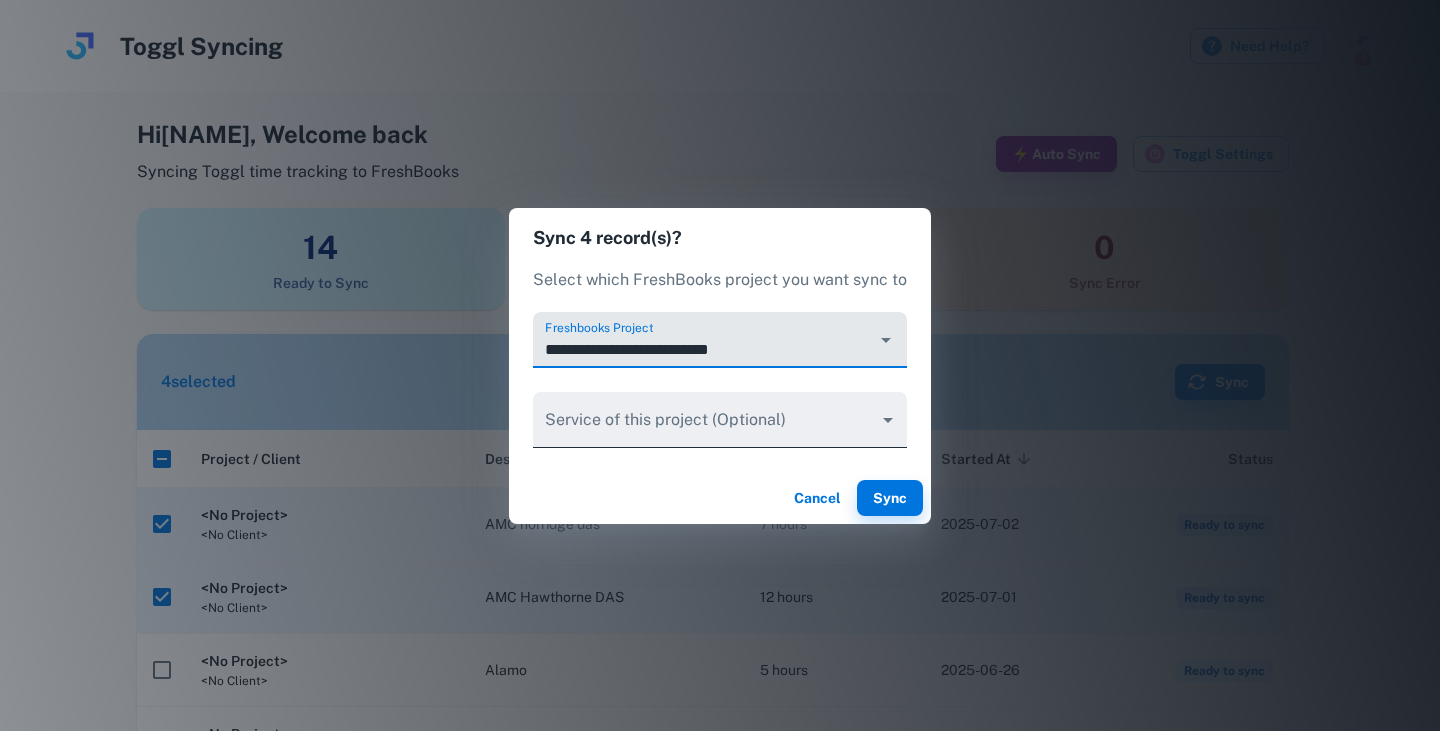 type on "**********" 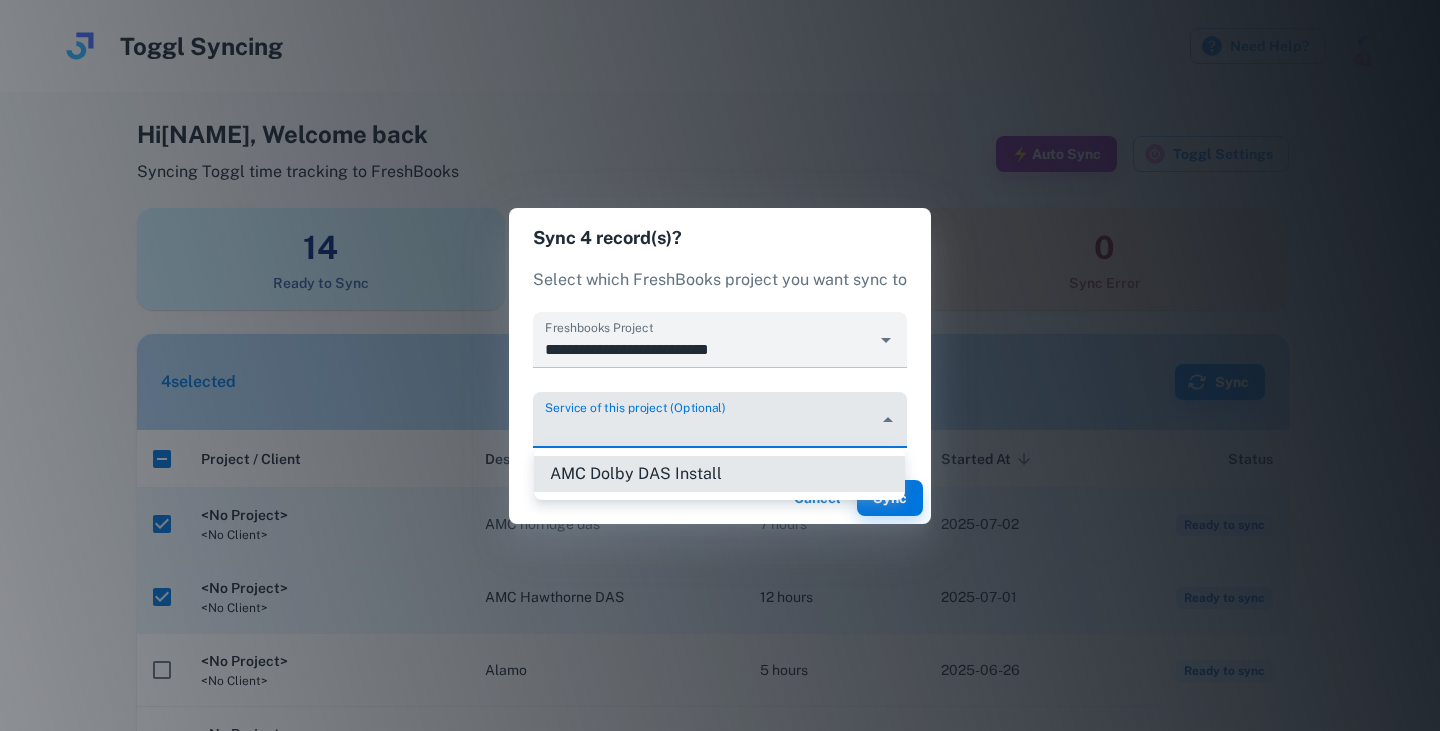 click on "Toggl Syncing Need Help? Hi  [FIRST] , Welcome back Syncing Toggl time tracking to FreshBooks ⚡ Auto Sync Toggl Settings 14 Ready to Sync 10 Total Synced to FreshBooks 0 Sync Error 4  selected Sync Project / Client Description Duration Started At sorted descending Status <No Project> <No Client> AMC norridge das 7 hours 2025-07-02 Ready to sync <No Project> <No Client> AMC Hawthorne DAS 12 hours 2025-07-01 Ready to sync <No Project> <No Client> Alamo 5 hours 2025-06-26 Ready to sync <No Project> <No Client> Wilmette projector install 8 hours 2025-06-25 Ready to sync <No Project> <No Client> AMC new Lenox DAS 15 hours 2025-06-24 Ready to sync Chitown Projection Booth <No Client> chitown 5 hours 2025-06-20 Ready to sync <No Project> <No Client> cinelounge 2 hours 2025-06-19 Ready to sync <No Project> <No Client> Peoria riverfront museum 6 hours 2025-06-19 Ready to sync <No Project> <No Client> Peoria riverfront museum 9 hours 2025-06-18 Ready to sync <No Project> <No Client> AMC Naperville DAS 14 hours 2025-06-17 Synced 10 ** ​" at bounding box center [720, 365] 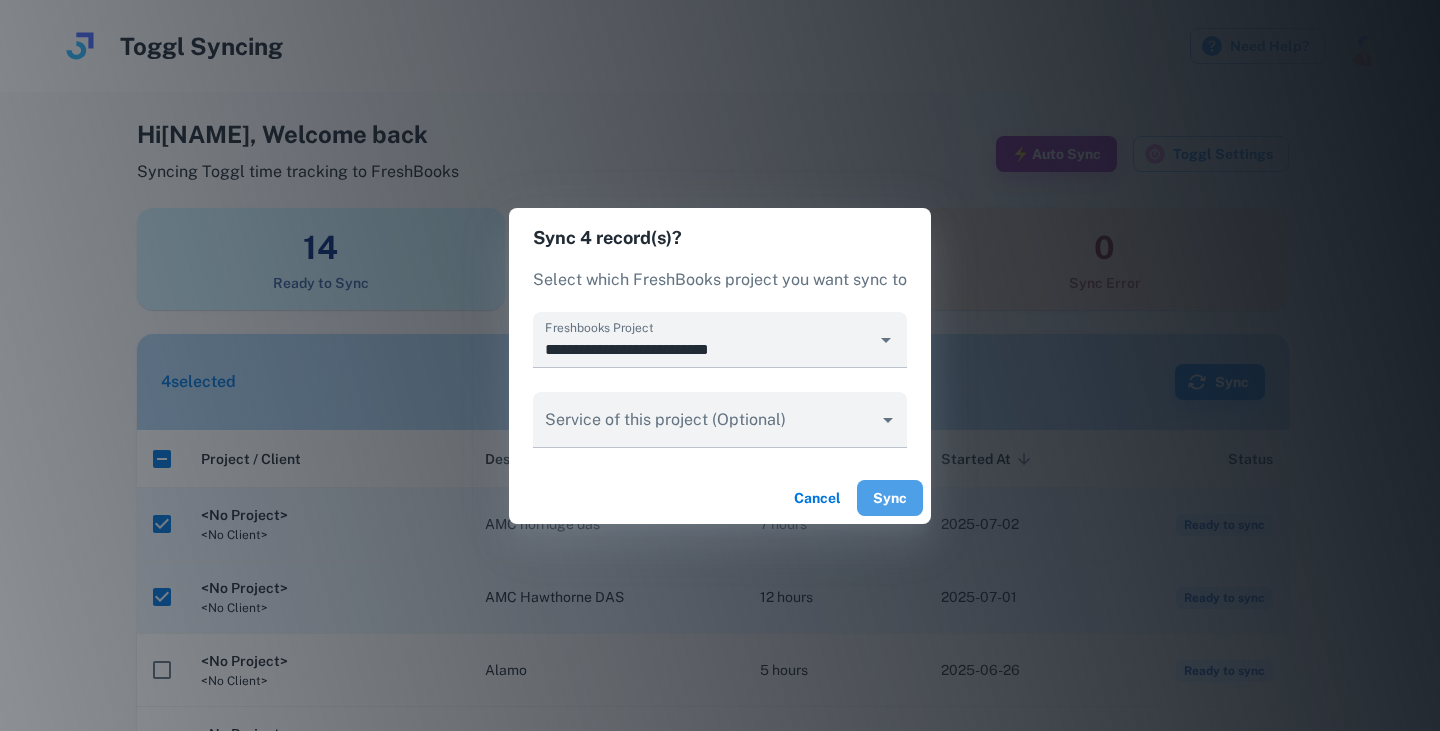 click on "Sync" at bounding box center [890, 498] 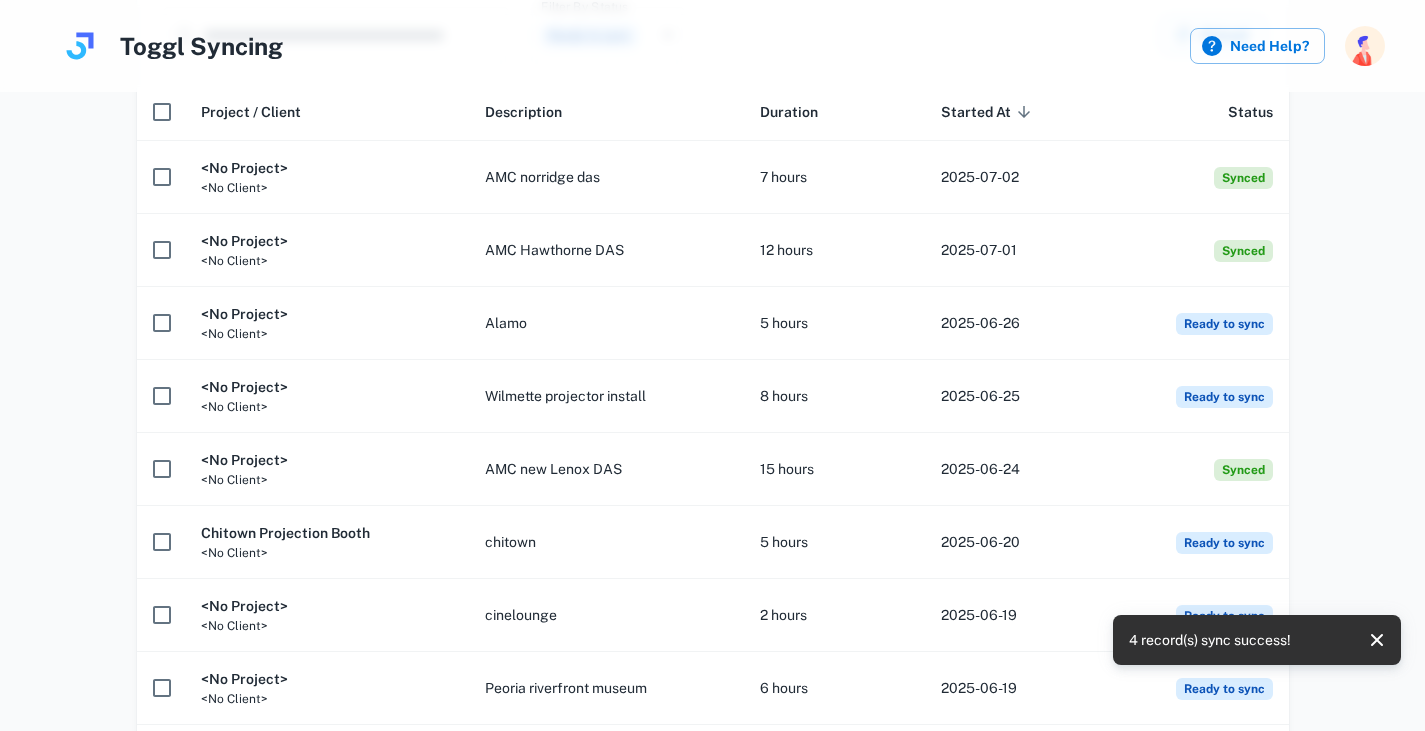 scroll, scrollTop: 348, scrollLeft: 0, axis: vertical 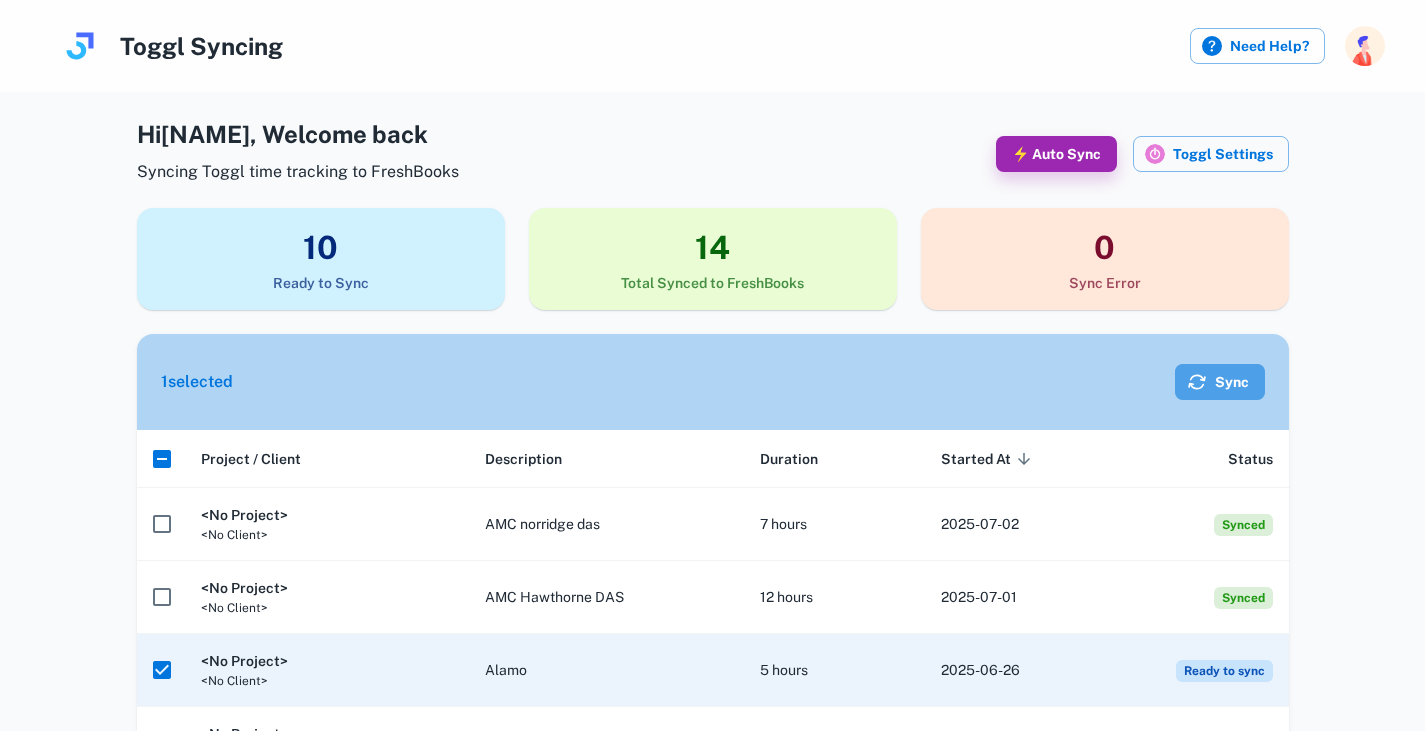click on "Sync" at bounding box center (1220, 382) 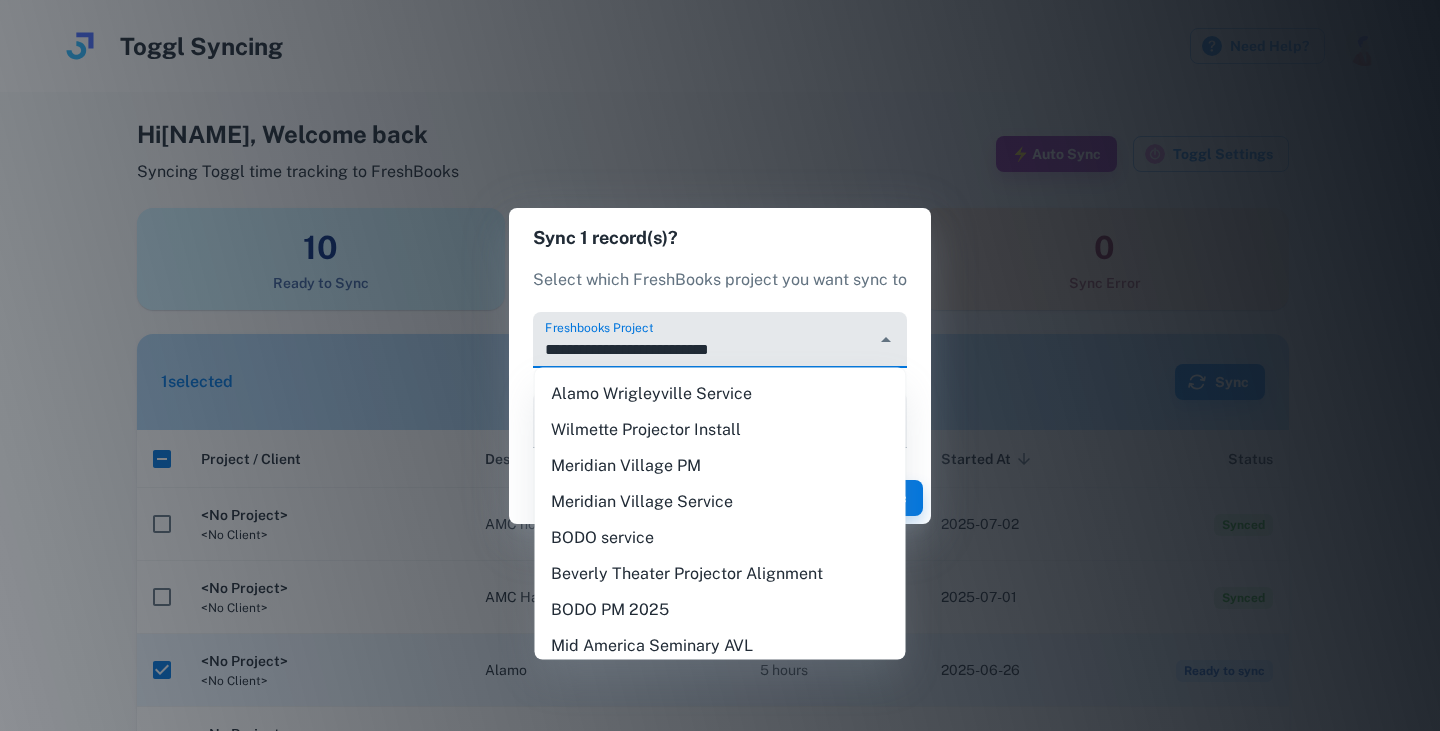 click on "**********" at bounding box center [704, 349] 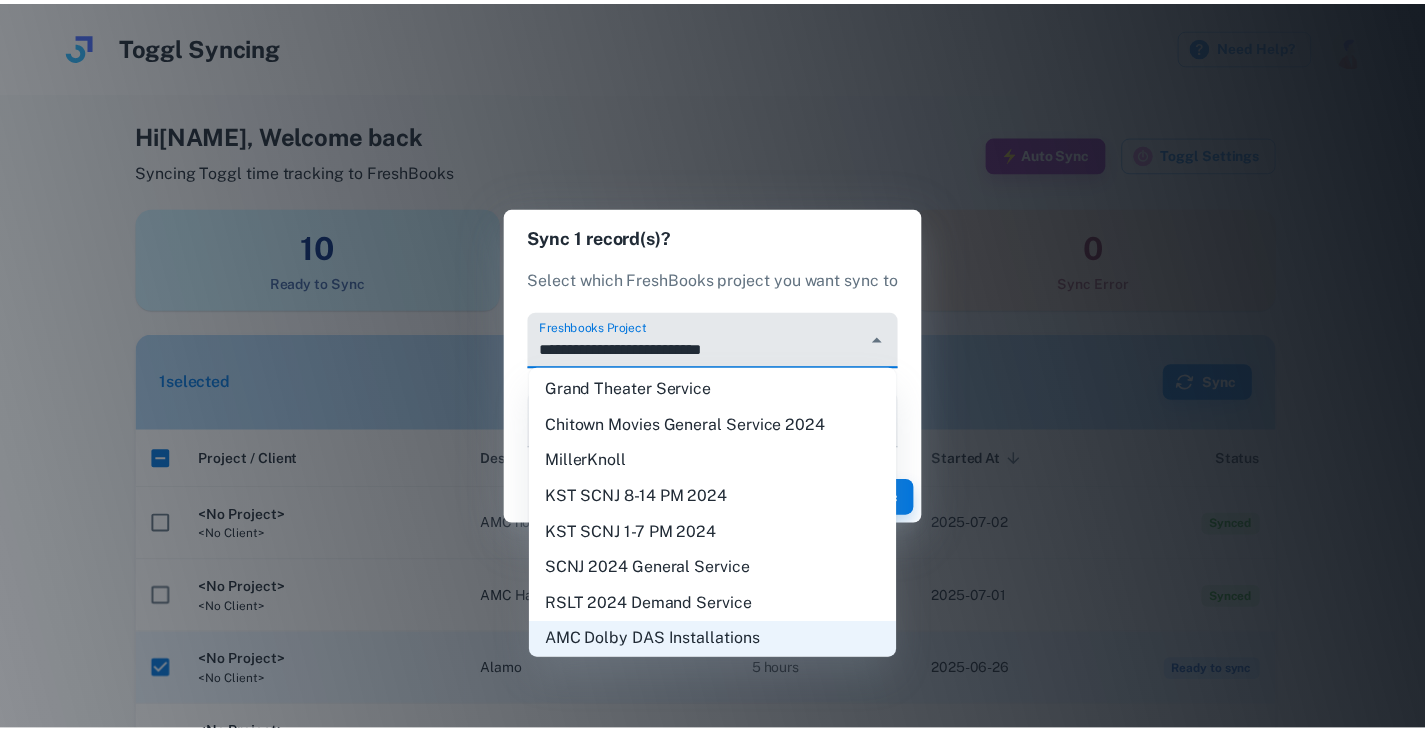 scroll, scrollTop: 0, scrollLeft: 0, axis: both 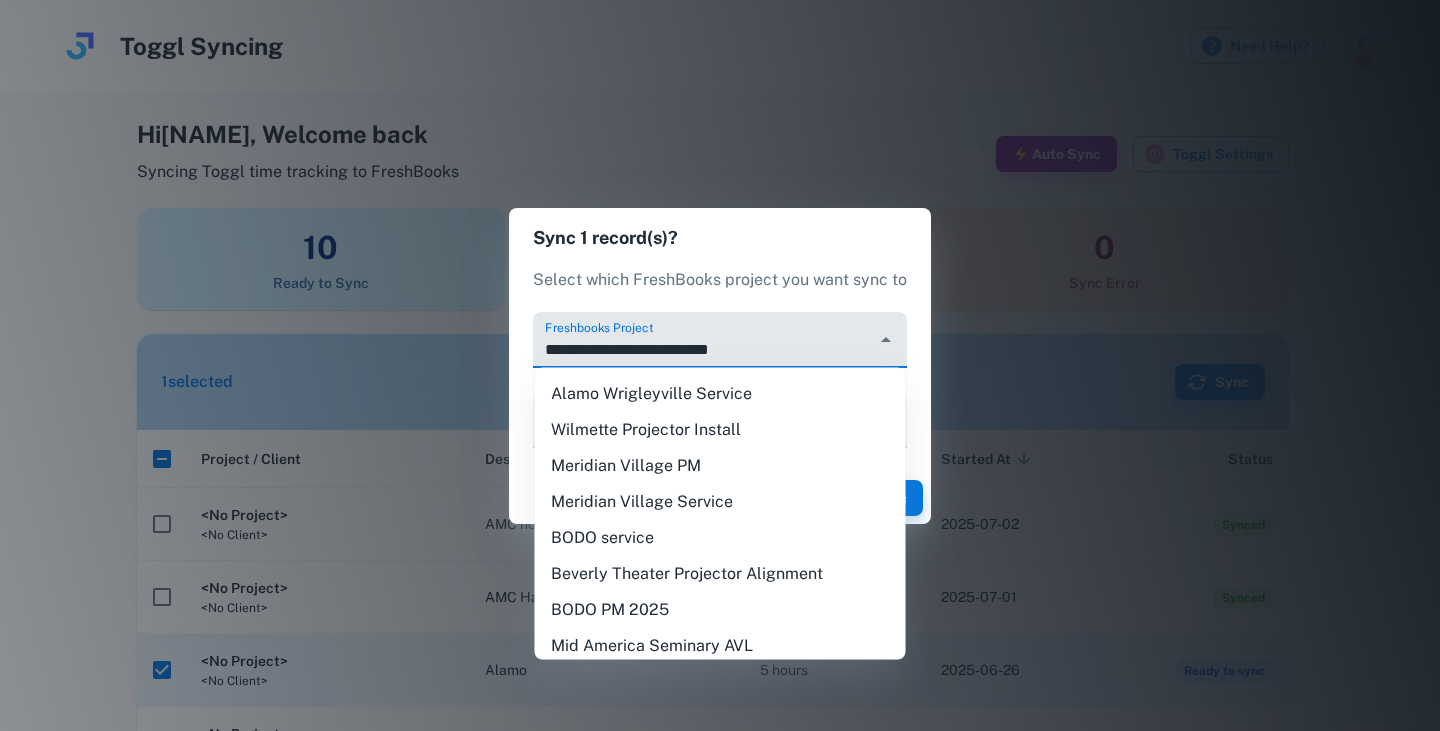 drag, startPoint x: 760, startPoint y: 496, endPoint x: 687, endPoint y: 395, distance: 124.61942 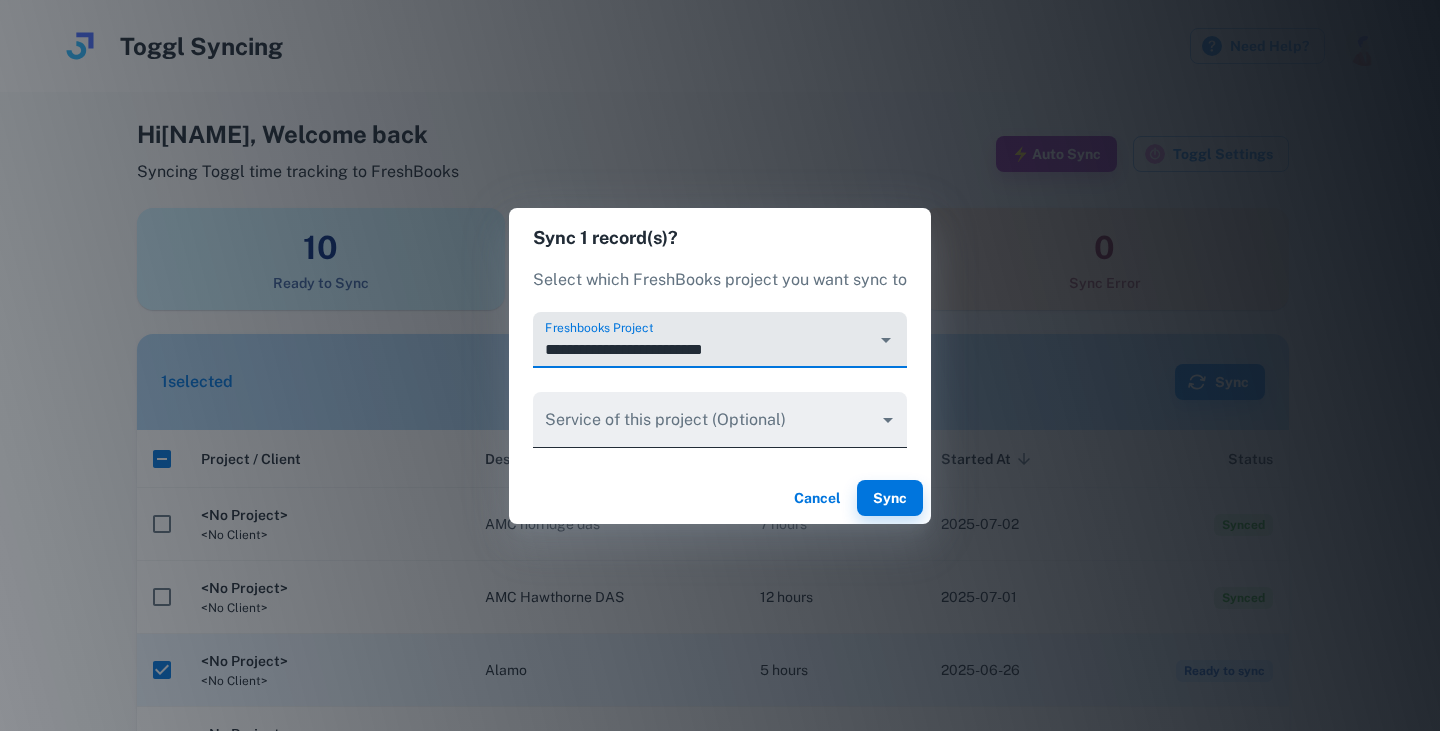click on "Toggl Syncing Need Help? Hi  [FIRST] , Welcome back Syncing Toggl time tracking to FreshBooks ⚡ Auto Sync Toggl Settings 8 Ready to Sync 16 Total Synced to FreshBooks 0 Sync Error 1  selected Sync Project / Client Description Duration Started At sorted descending Status Chitown Projection Booth <No Client> chitown 5 hours 2025-06-20 Ready to sync <No Project> <No Client> cinelounge 2 hours 2025-06-19 Ready to sync <No Project> <No Client> Peoria riverfront museum 6 hours 2025-06-19 Ready to sync <No Project> <No Client> Peoria riverfront museum 9 hours 2025-06-18 Ready to sync <No Project> <No Client> AMC dekalb 14 hours 2025-06-16 Ready to sync Chitown Projection Booth <No Client> chitown 10 hours 2025-06-11 Ready to sync Chitown Projection Booth <No Client> chitown 4 hours 2025-06-09 Ready to sync Wrigleyville general service Alamo <Not Available> 30 minutes 2025-06-05 Ready to sync Rows per page: 10 ** 1–8 of 8 Sync 1 record(s)? Select which FreshBooks project you want sync to Freshbooks Project ​ Sync" at bounding box center (720, 365) 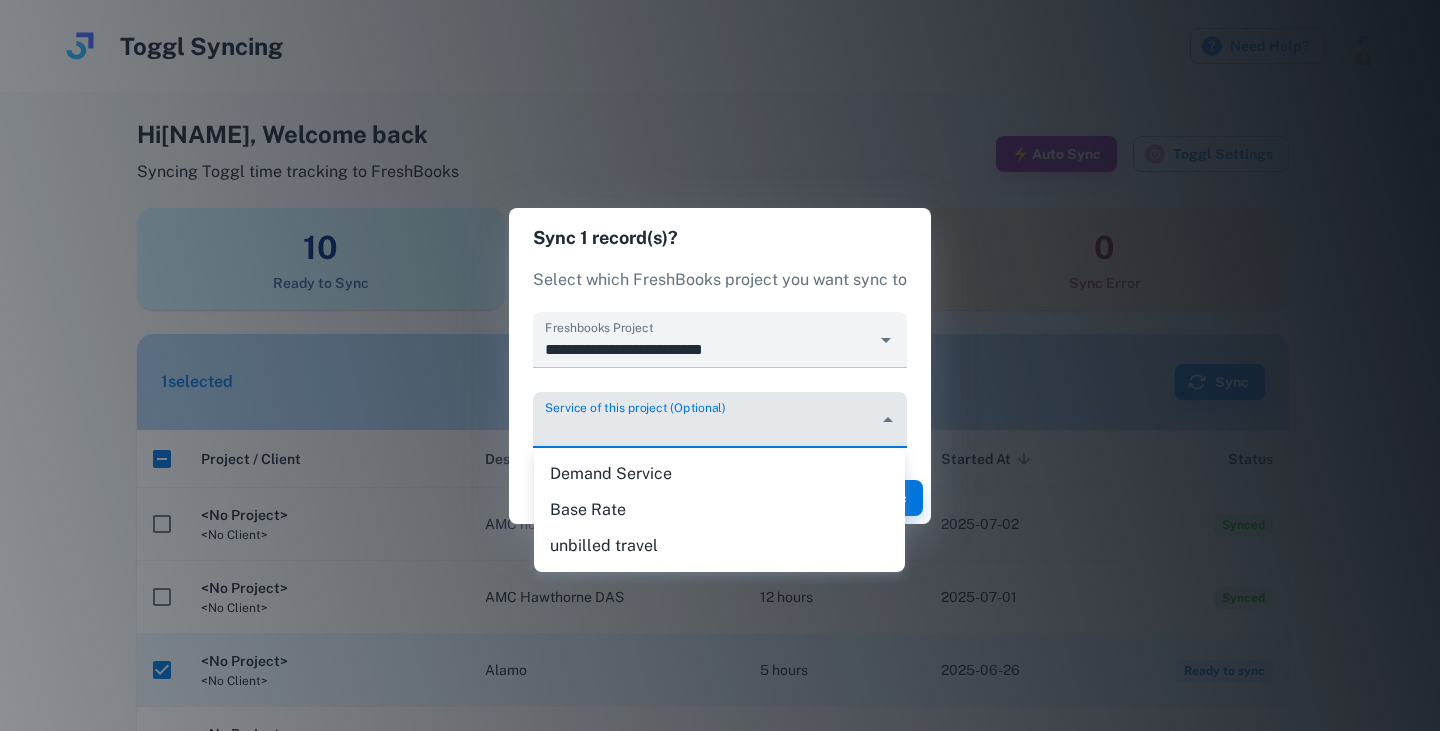 click on "Base Rate" at bounding box center (719, 510) 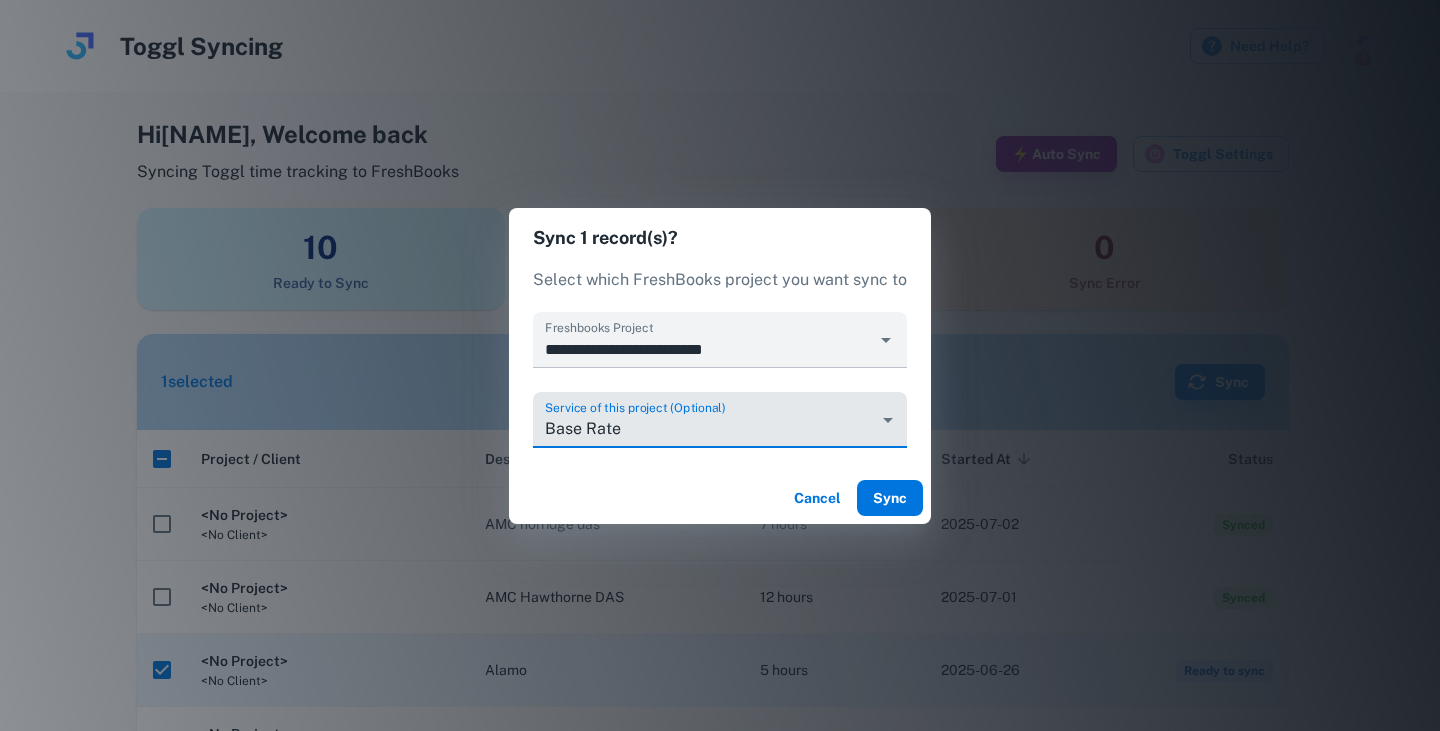 click on "Sync" at bounding box center (890, 498) 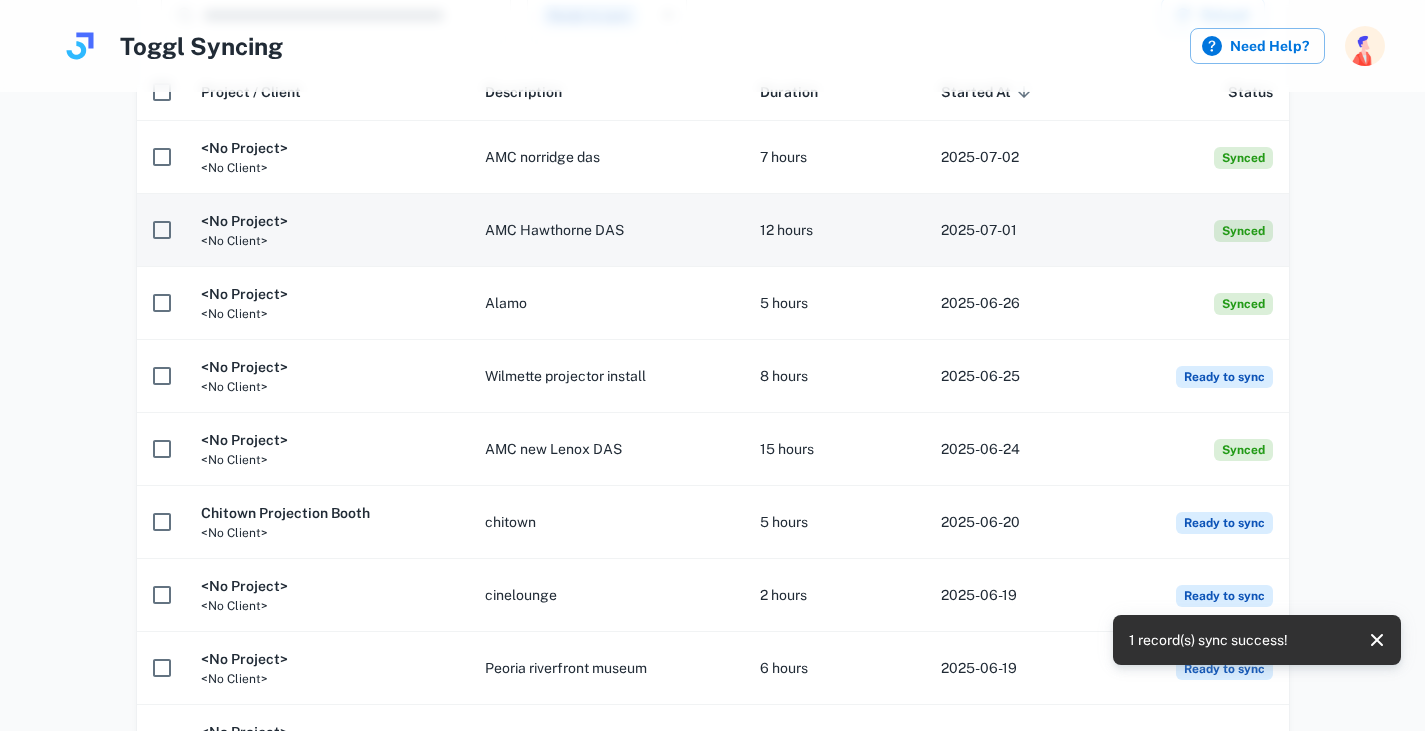 scroll, scrollTop: 370, scrollLeft: 0, axis: vertical 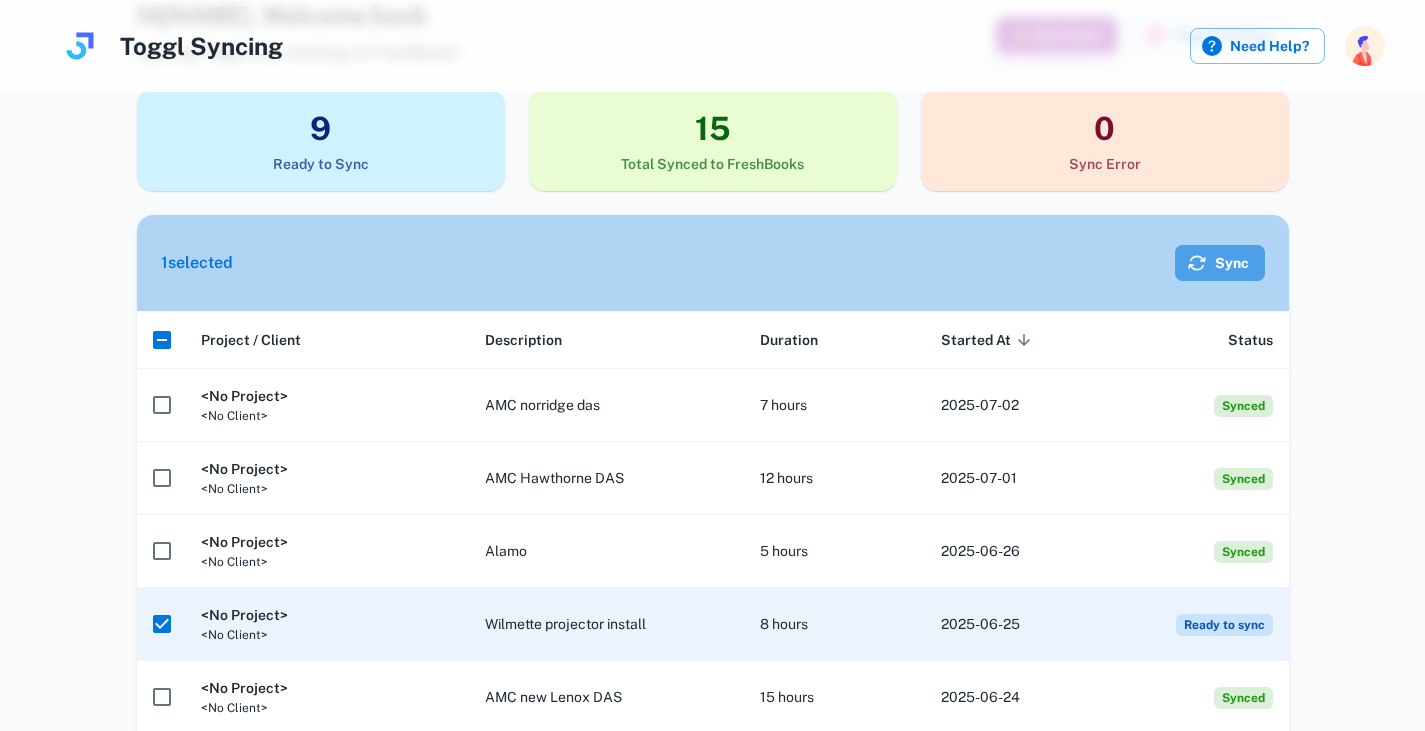 click on "Sync" at bounding box center [1220, 263] 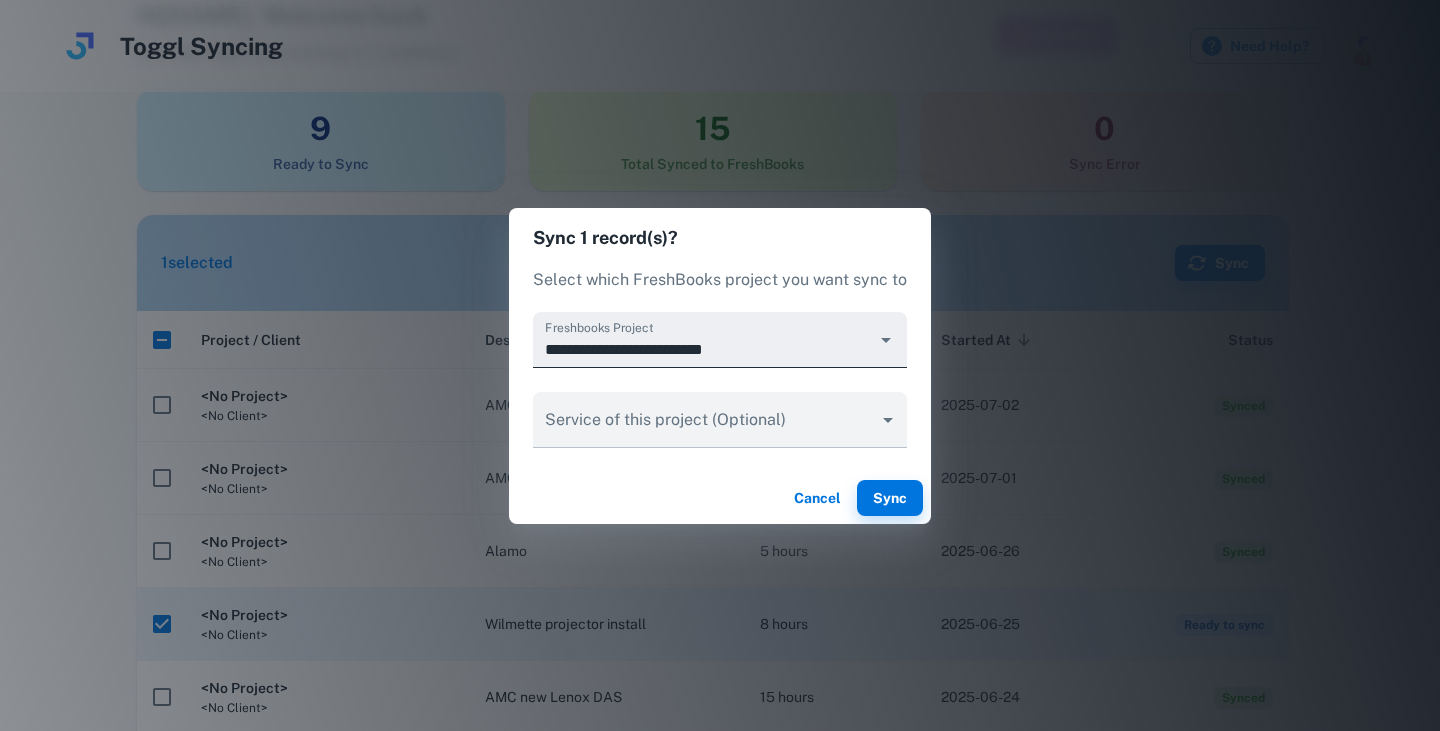 click on "**********" at bounding box center (704, 349) 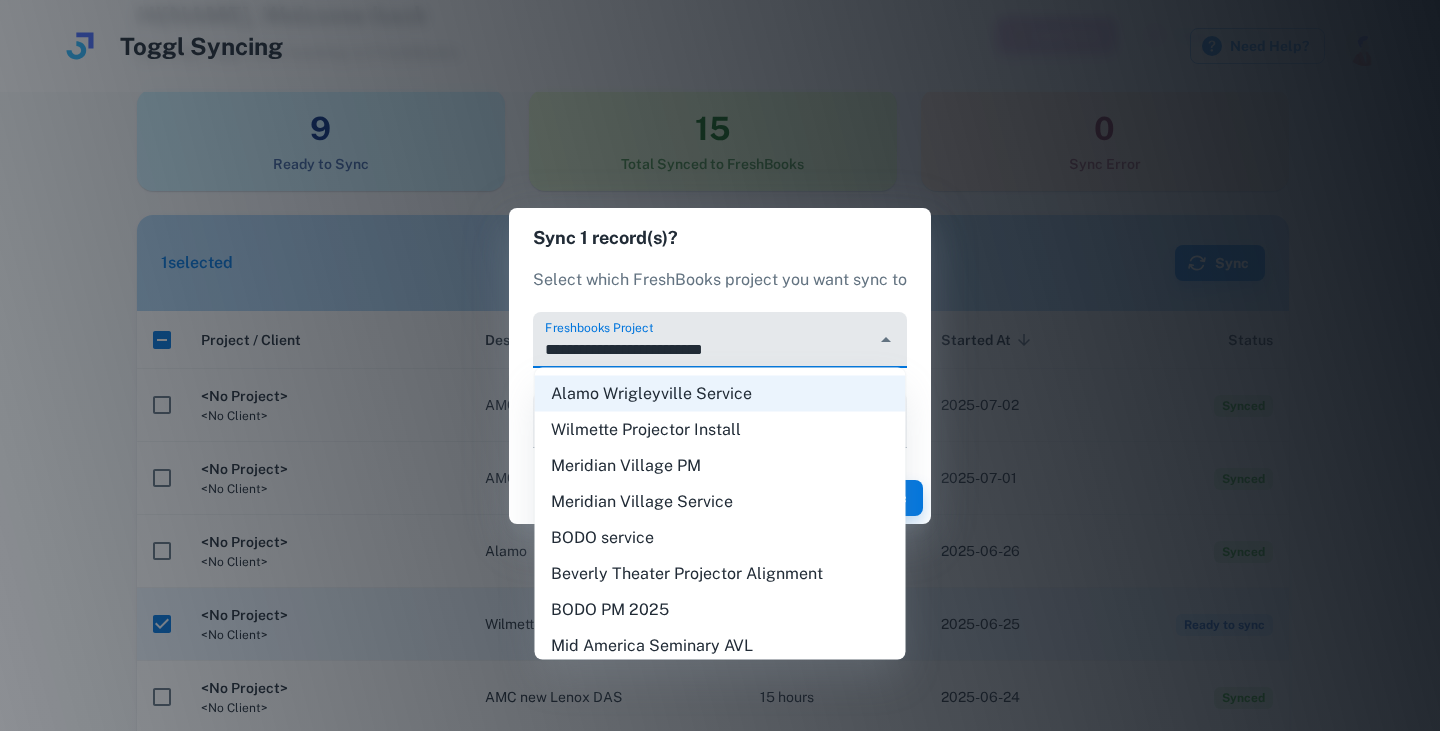 click on "Wilmette Projector Install" at bounding box center (720, 430) 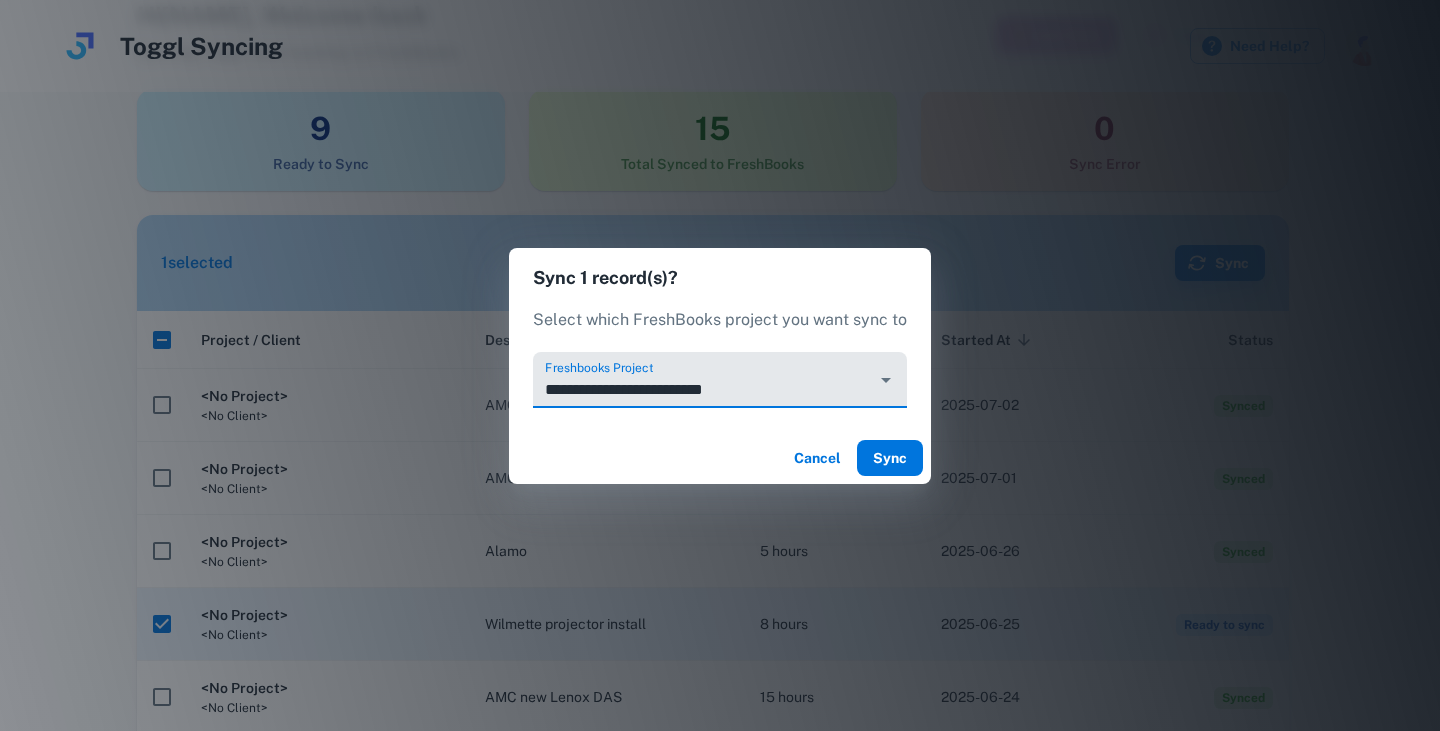 click on "Sync" at bounding box center [890, 458] 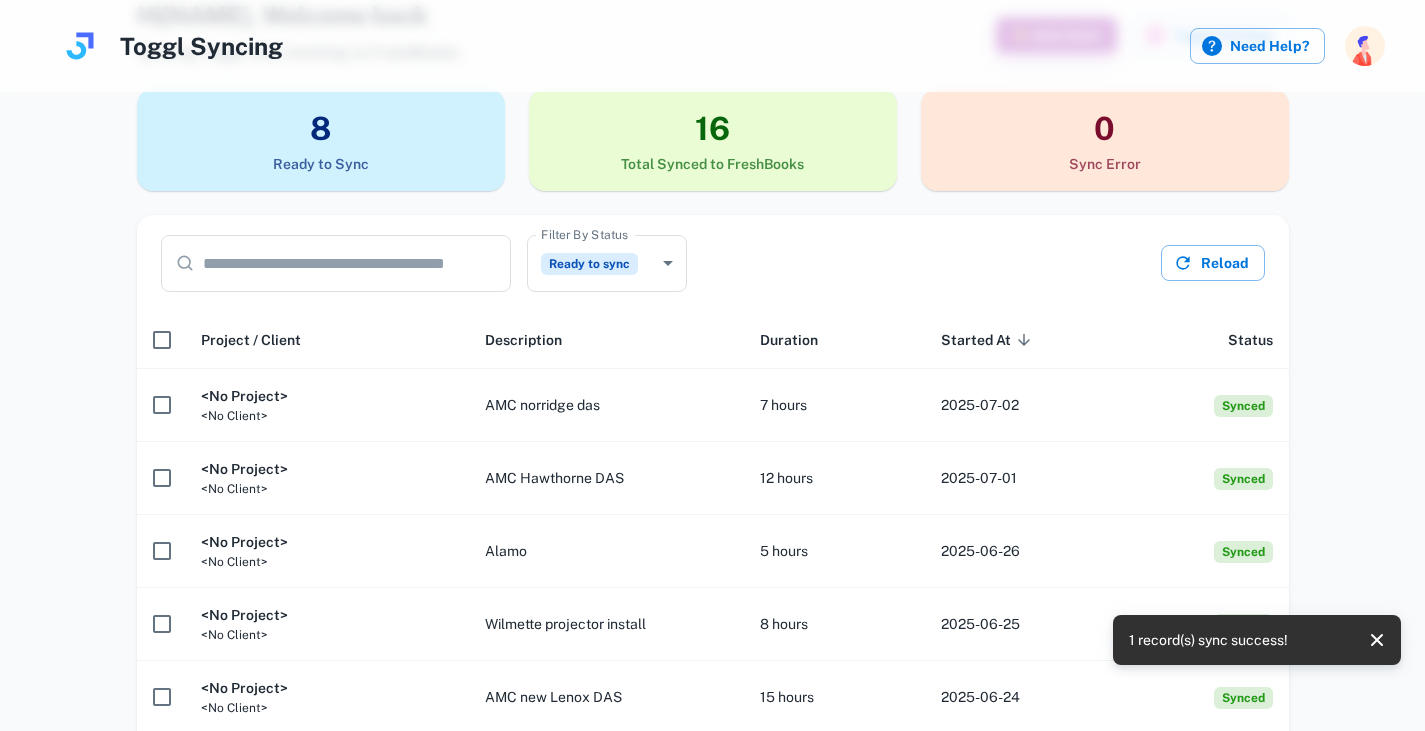 scroll, scrollTop: 0, scrollLeft: 0, axis: both 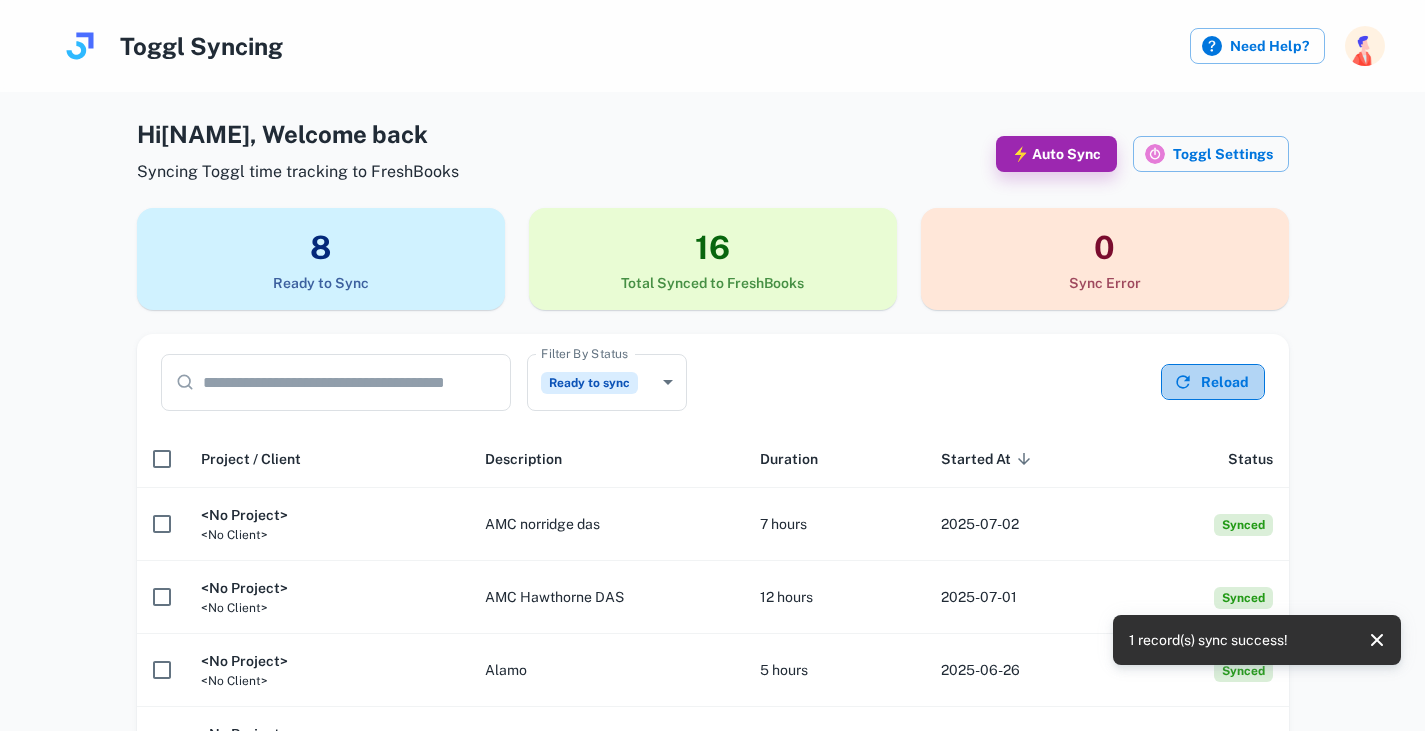click on "Reload" at bounding box center [1213, 382] 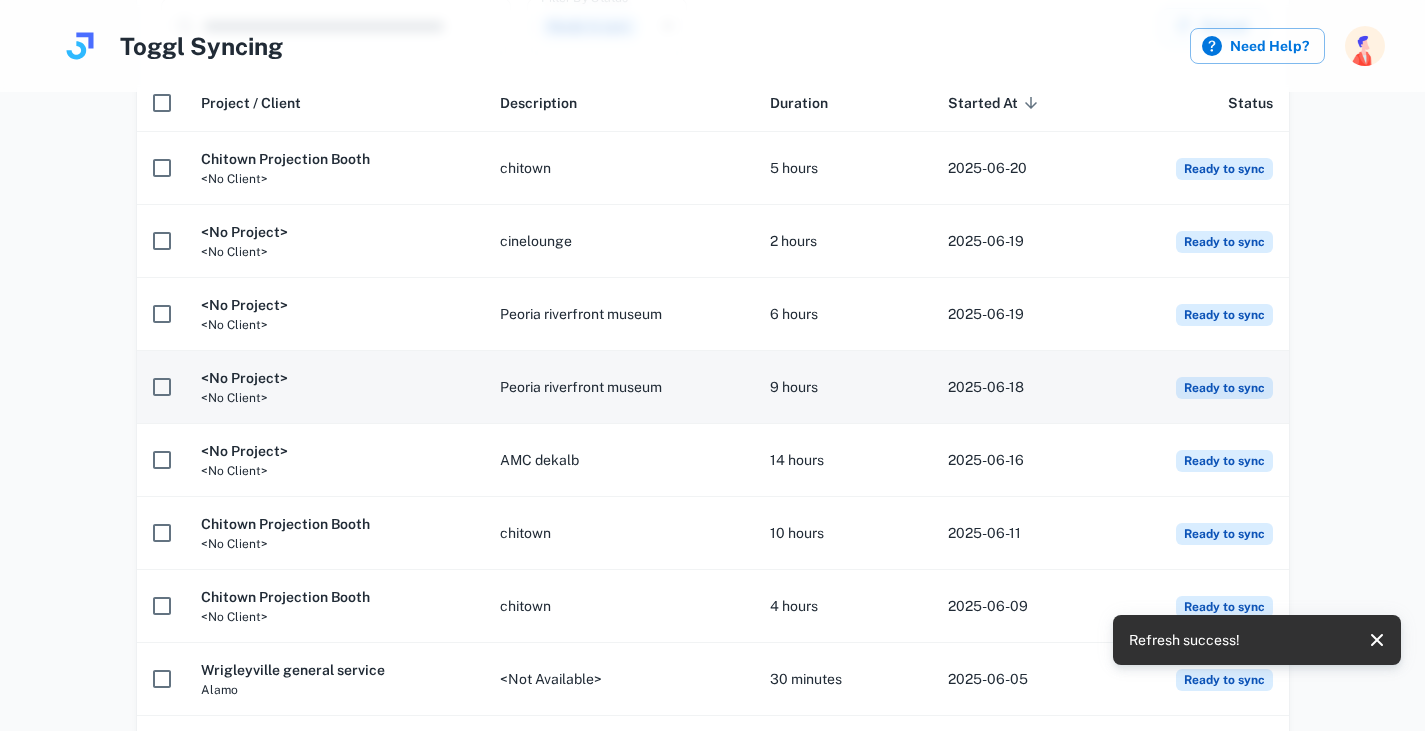 scroll, scrollTop: 358, scrollLeft: 0, axis: vertical 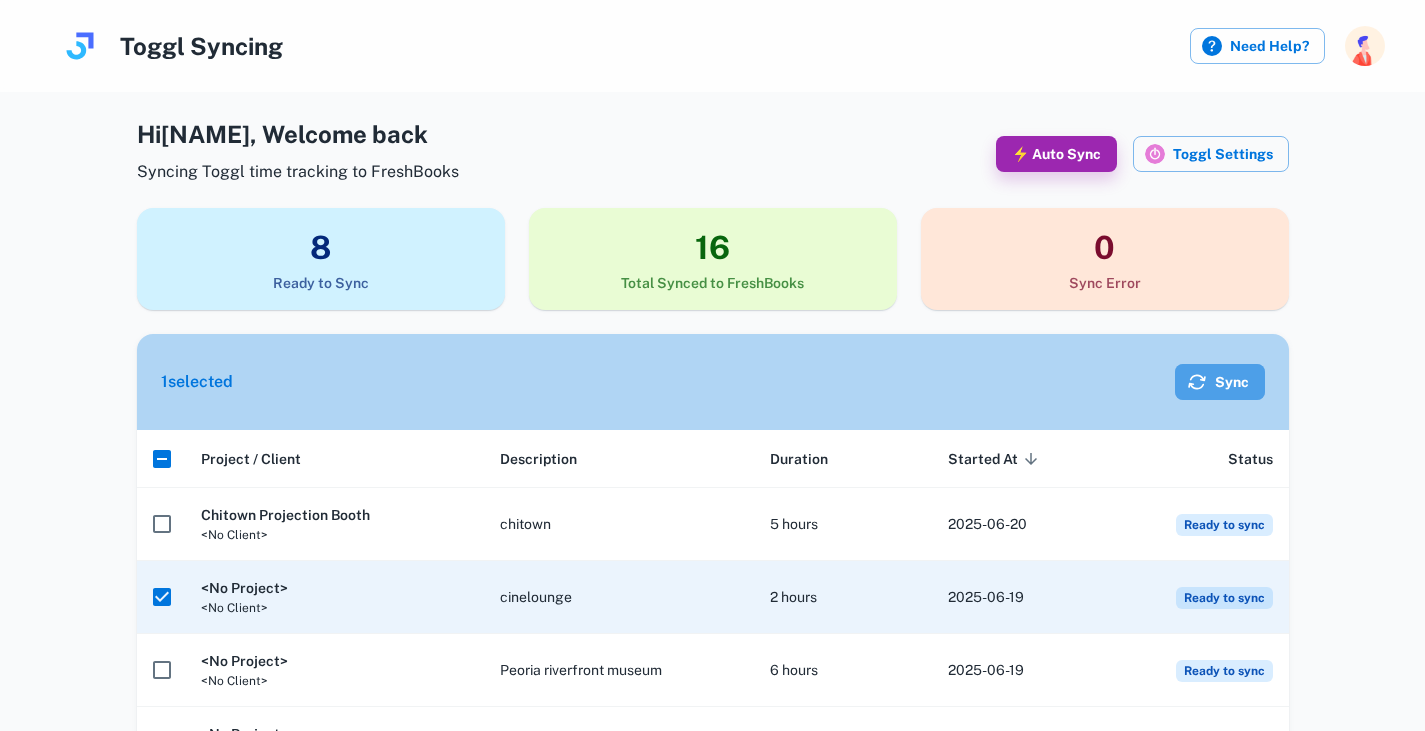 click on "Sync" at bounding box center (1220, 382) 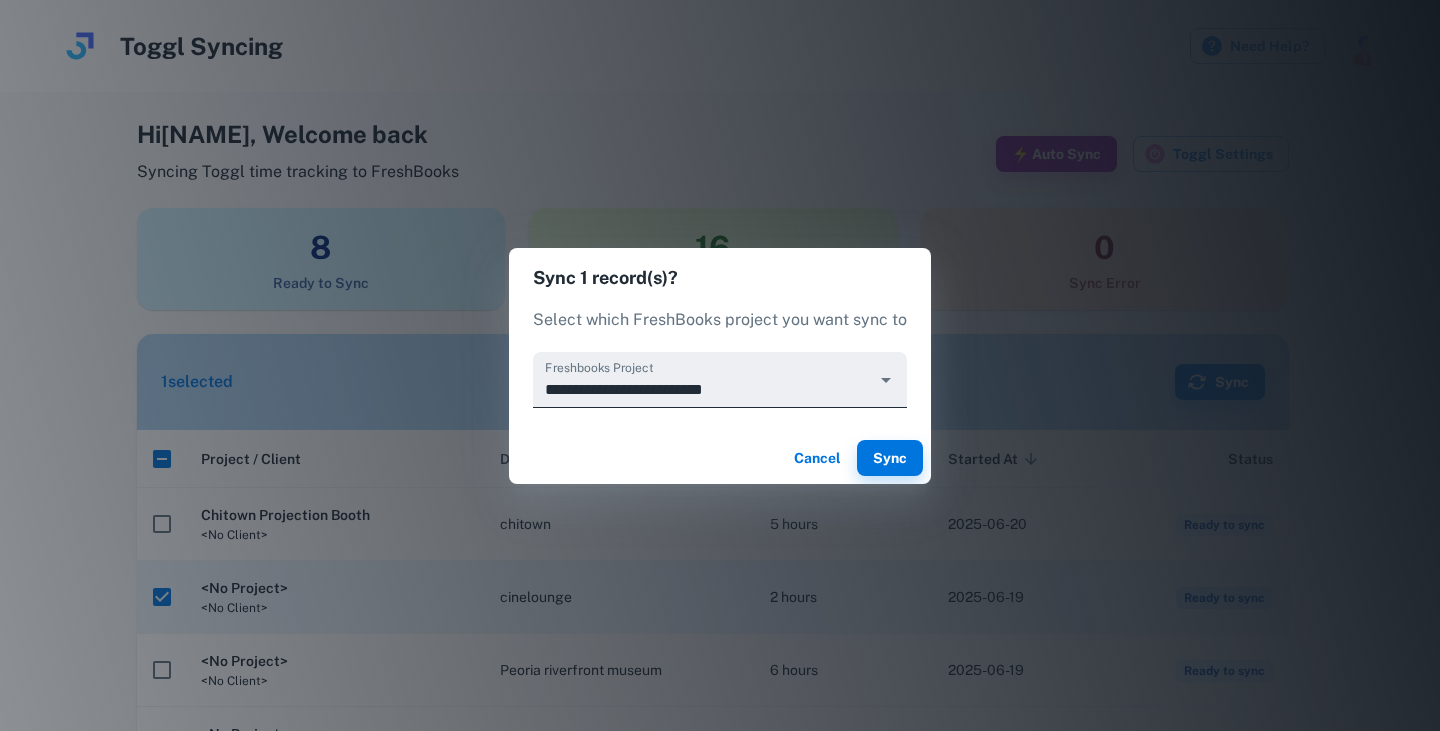 click on "**********" at bounding box center [704, 389] 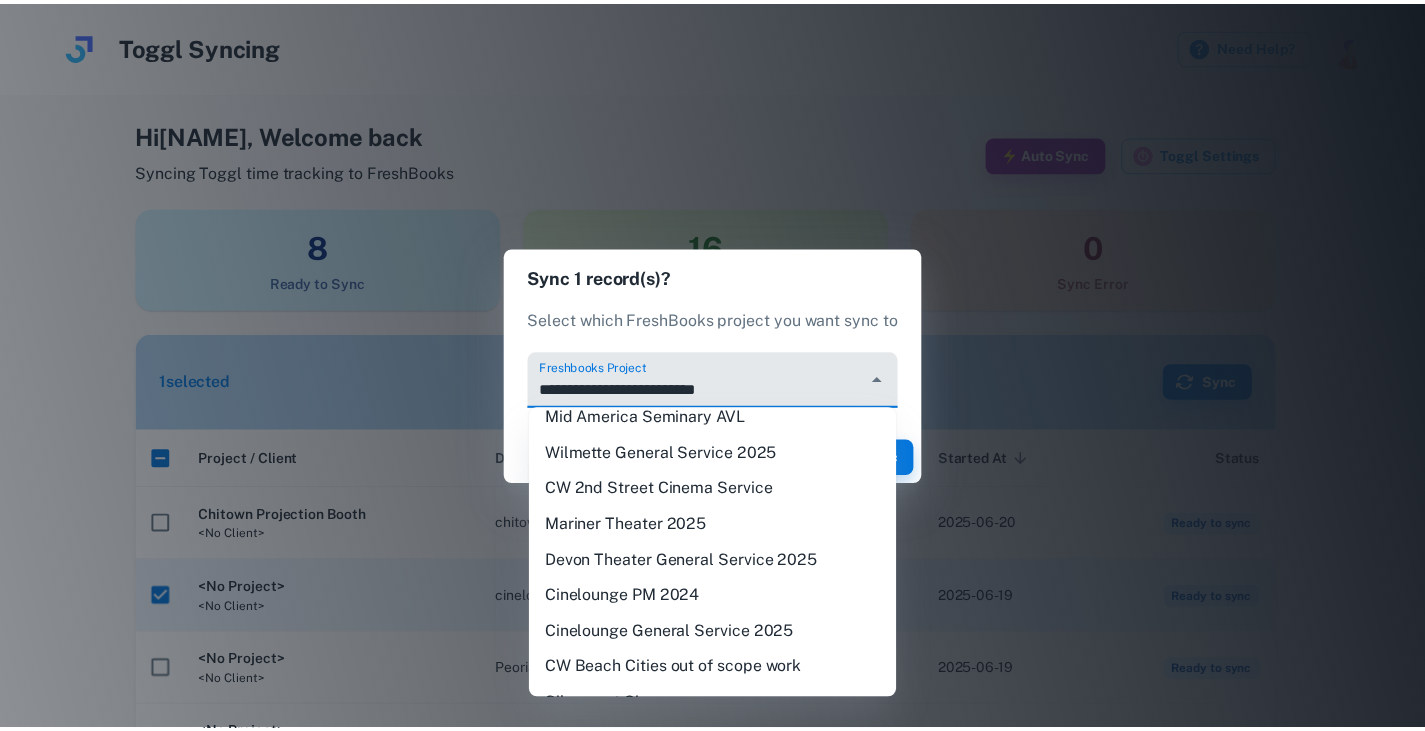 scroll, scrollTop: 270, scrollLeft: 0, axis: vertical 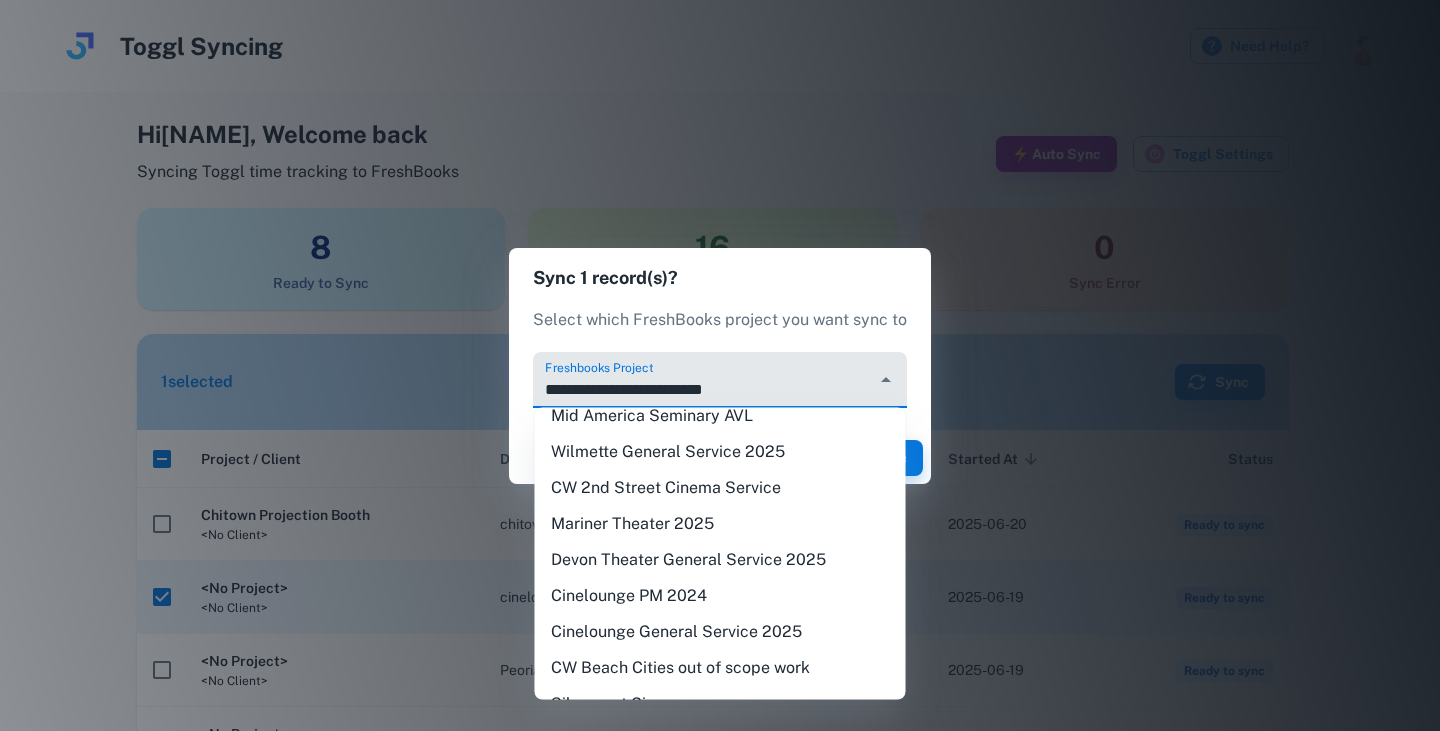 click on "Cinelounge General Service 2025" at bounding box center [720, 632] 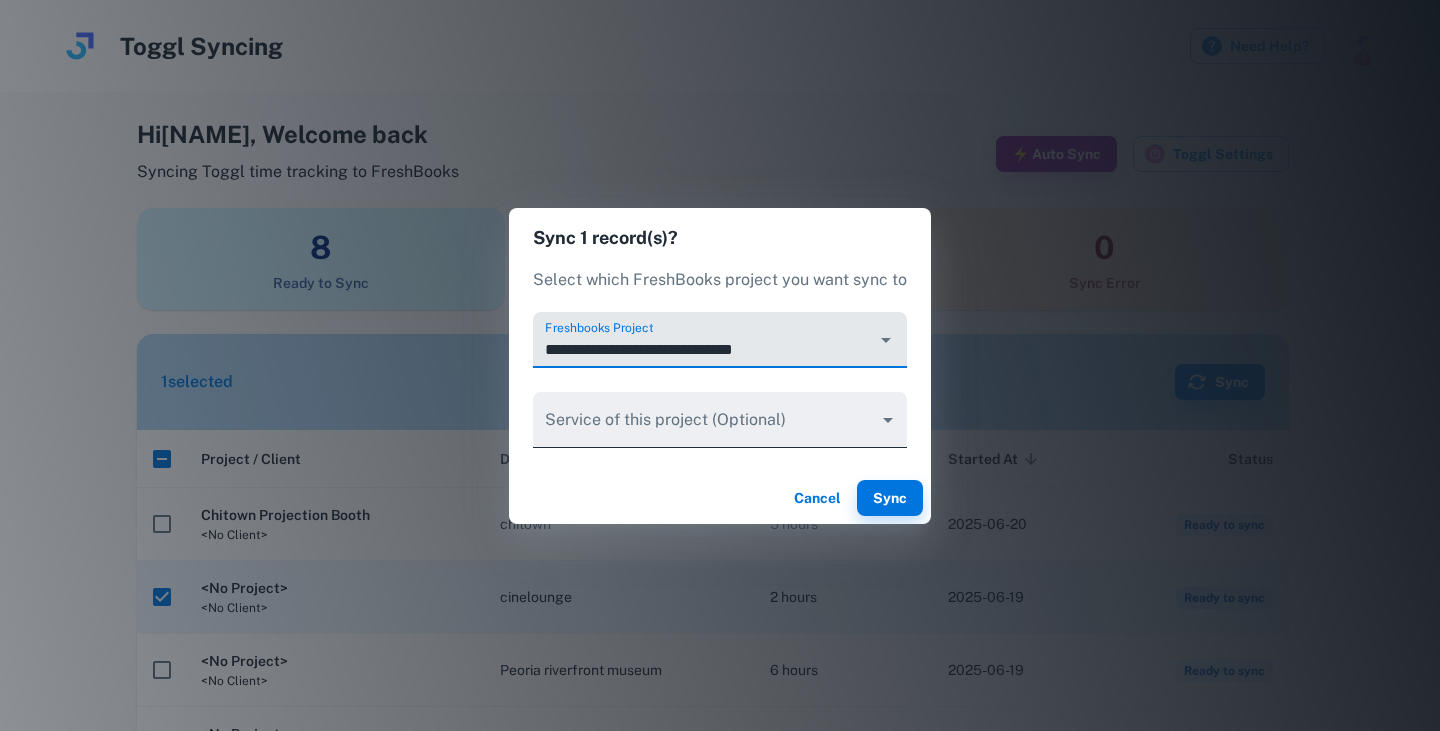click on "Toggl Syncing Need Help? Hi  [FIRST] , Welcome back Syncing Toggl time tracking to FreshBooks ⚡ Auto Sync Toggl Settings 6 Ready to Sync 18 Total Synced to FreshBooks 0 Sync Error 1  selected Sync Project / Client Description Duration Started At sorted descending Status Chitown Projection Booth <No Client> chitown 5 hours 2025-06-20 Ready to sync <No Project> <No Client> cinelounge 2 hours 2025-06-19 Synced <No Project> <No Client> Peoria riverfront museum 6 hours 2025-06-19 Ready to sync <No Project> <No Client> Peoria riverfront museum 9 hours 2025-06-18 Ready to sync <No Project> <No Client> AMC dekalb 14 hours 2025-06-16 Synced Chitown Projection Booth <No Client> chitown 10 hours 2025-06-11 Ready to sync Chitown Projection Booth <No Client> chitown 4 hours 2025-06-09 Ready to sync Wrigleyville general service Alamo <Not Available> 30 minutes 2025-06-05 Ready to sync Rows per page: 10 ** 1–8 of 8 Sync 1 record(s)? Select which FreshBooks project you want sync to Freshbooks Project ​ Cancel Sync" at bounding box center (720, 365) 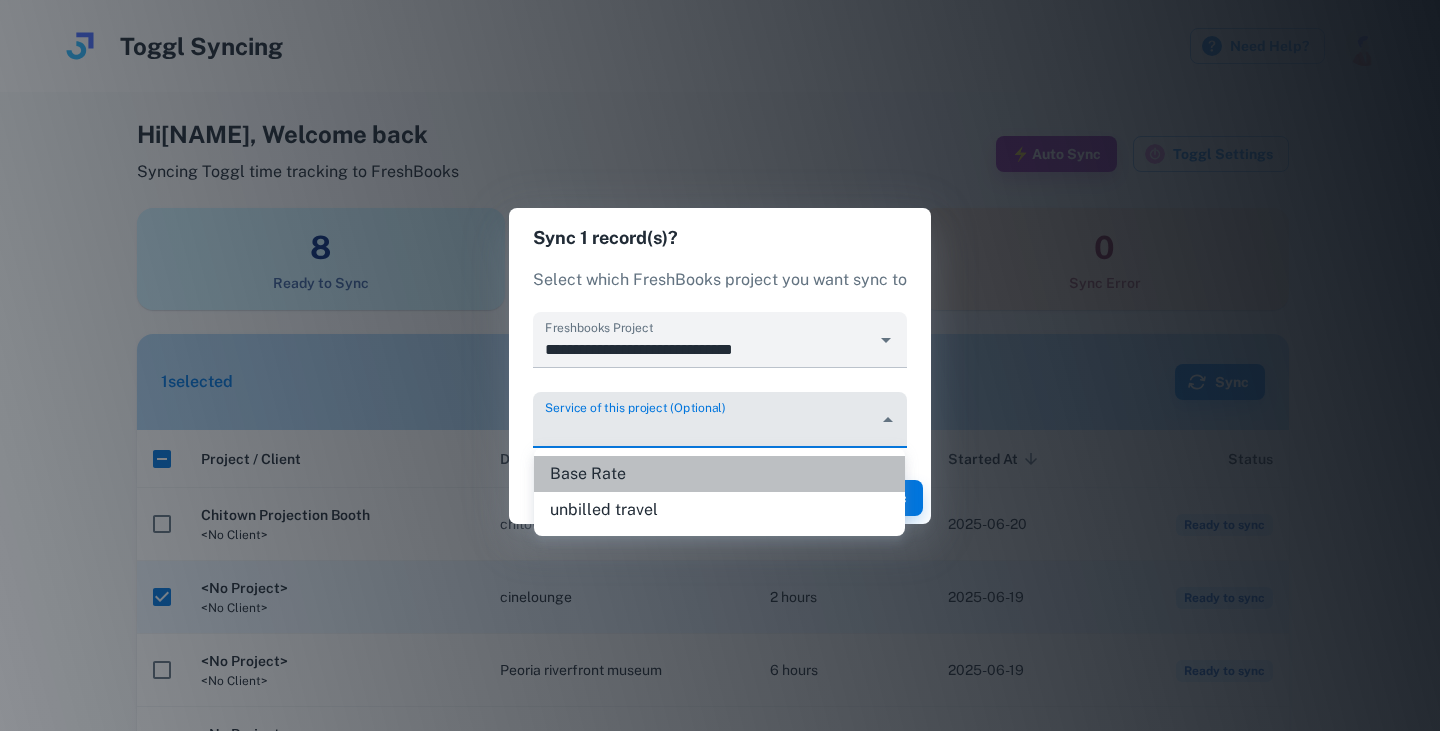 click on "Base Rate" at bounding box center [719, 474] 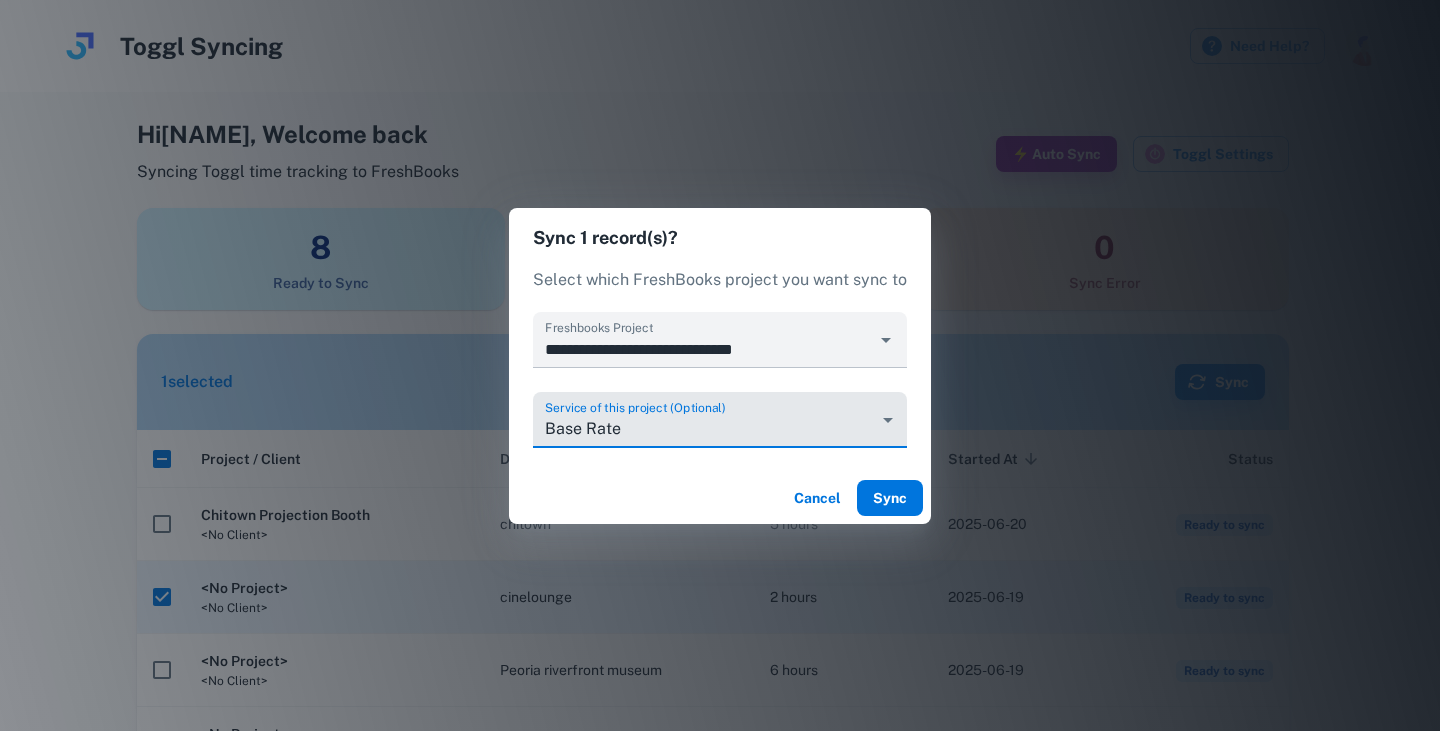 click on "Sync" at bounding box center [890, 498] 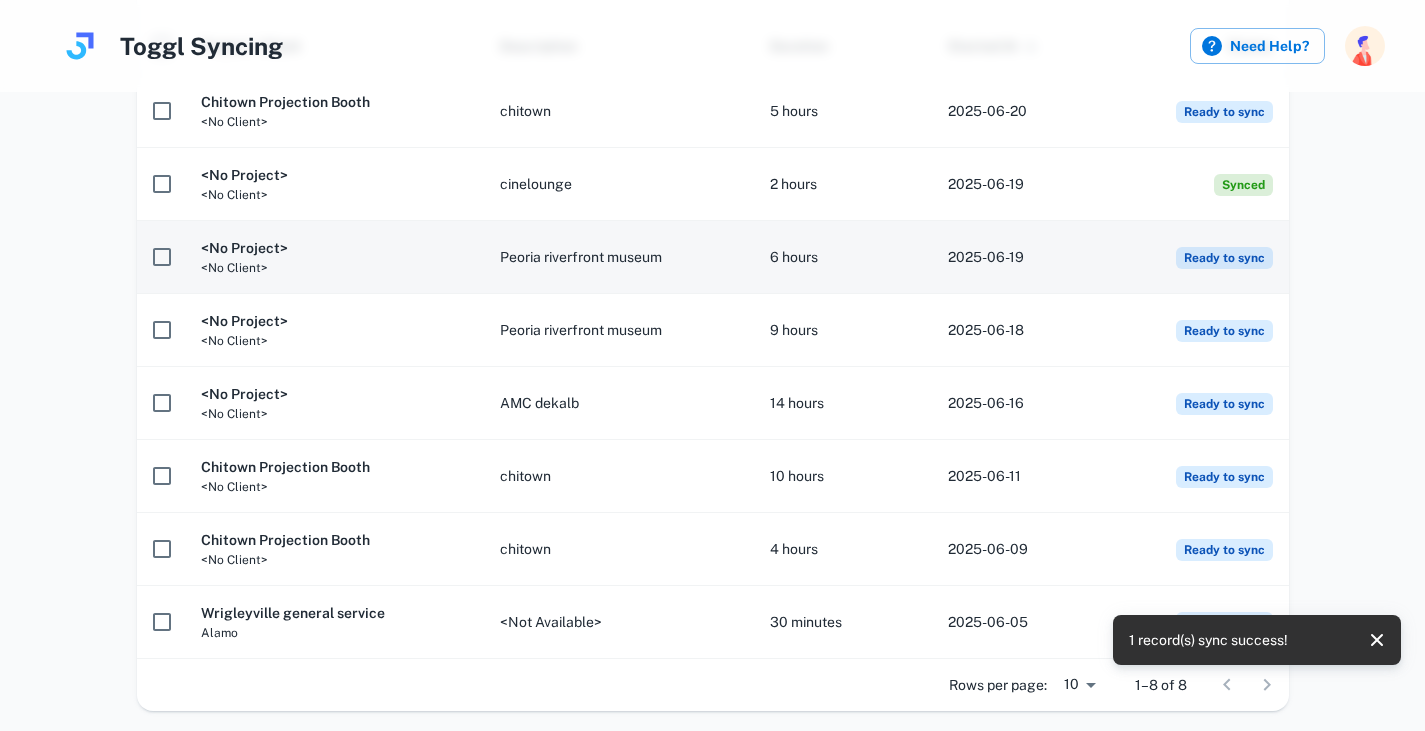 scroll, scrollTop: 419, scrollLeft: 0, axis: vertical 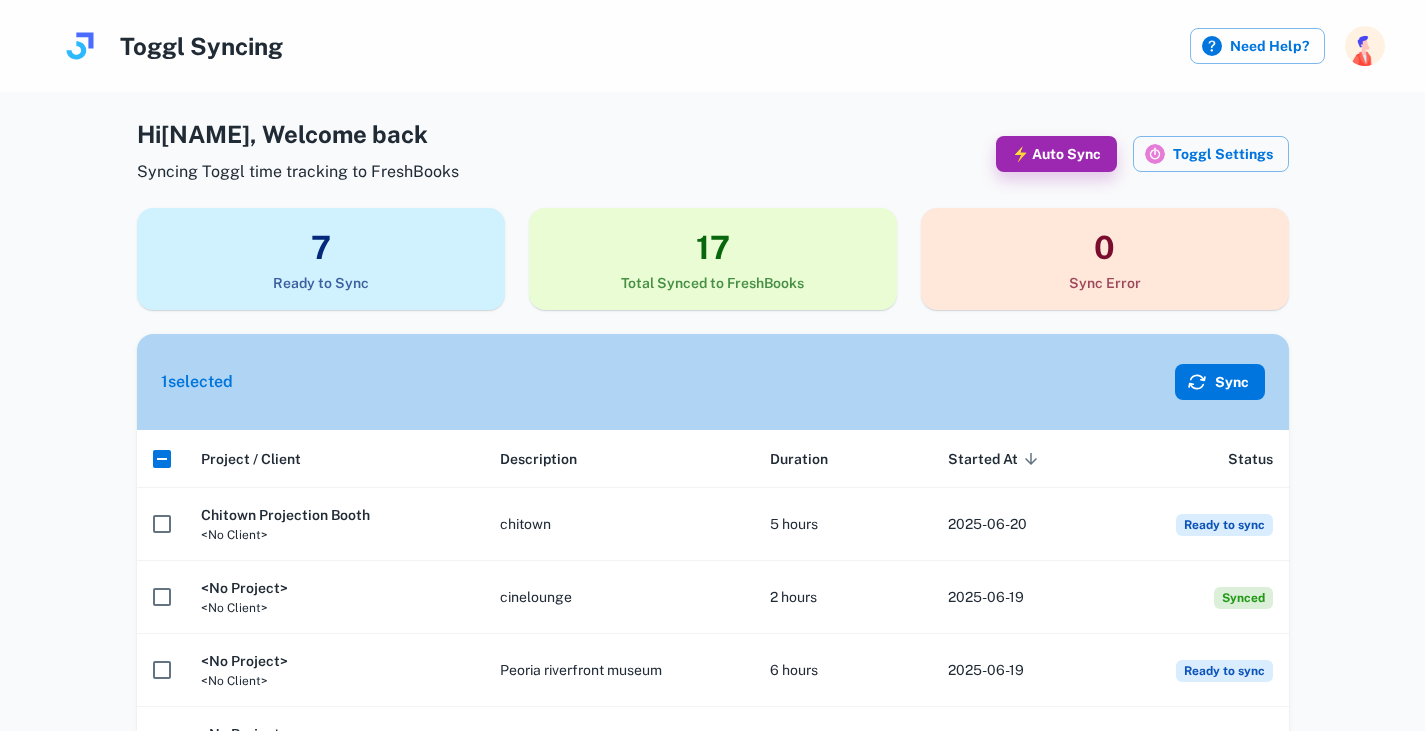 click at bounding box center [1197, 382] 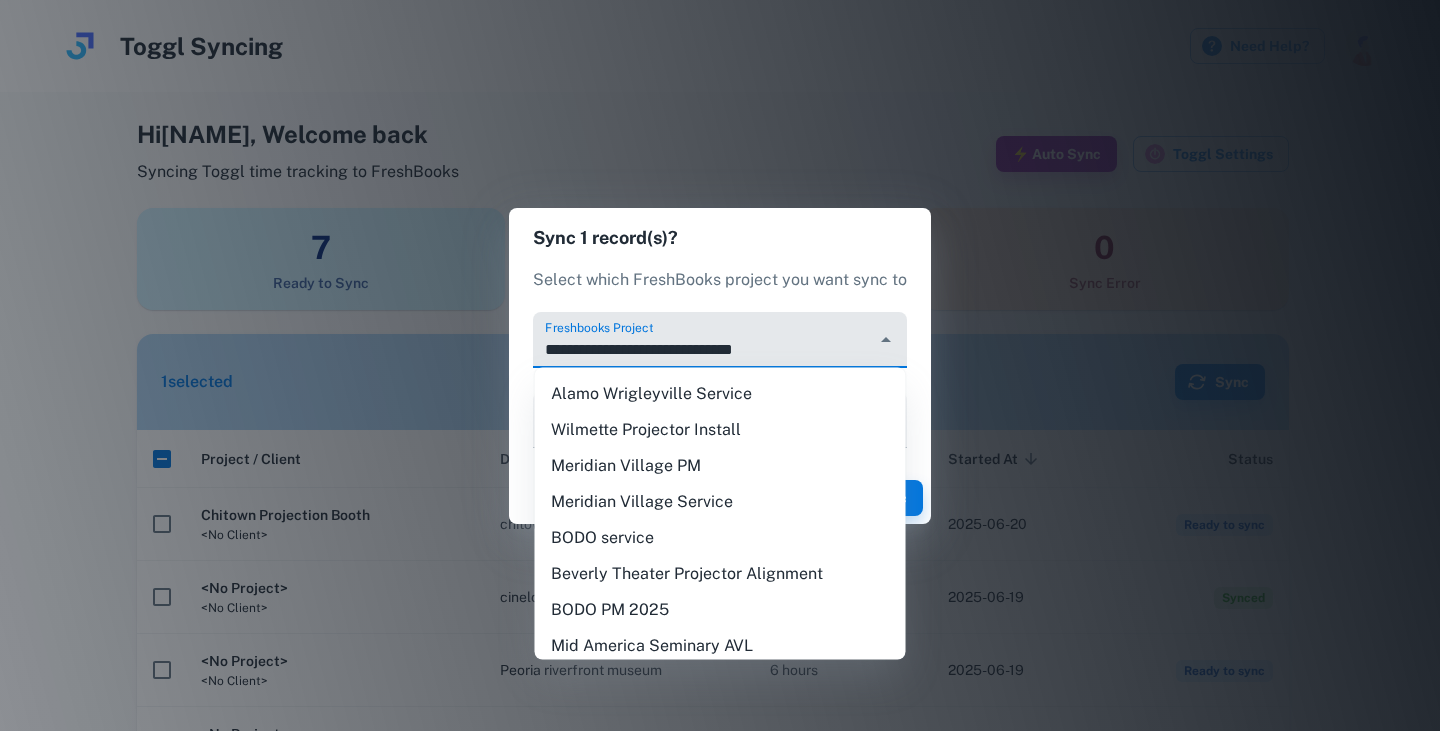 click on "**********" at bounding box center [704, 349] 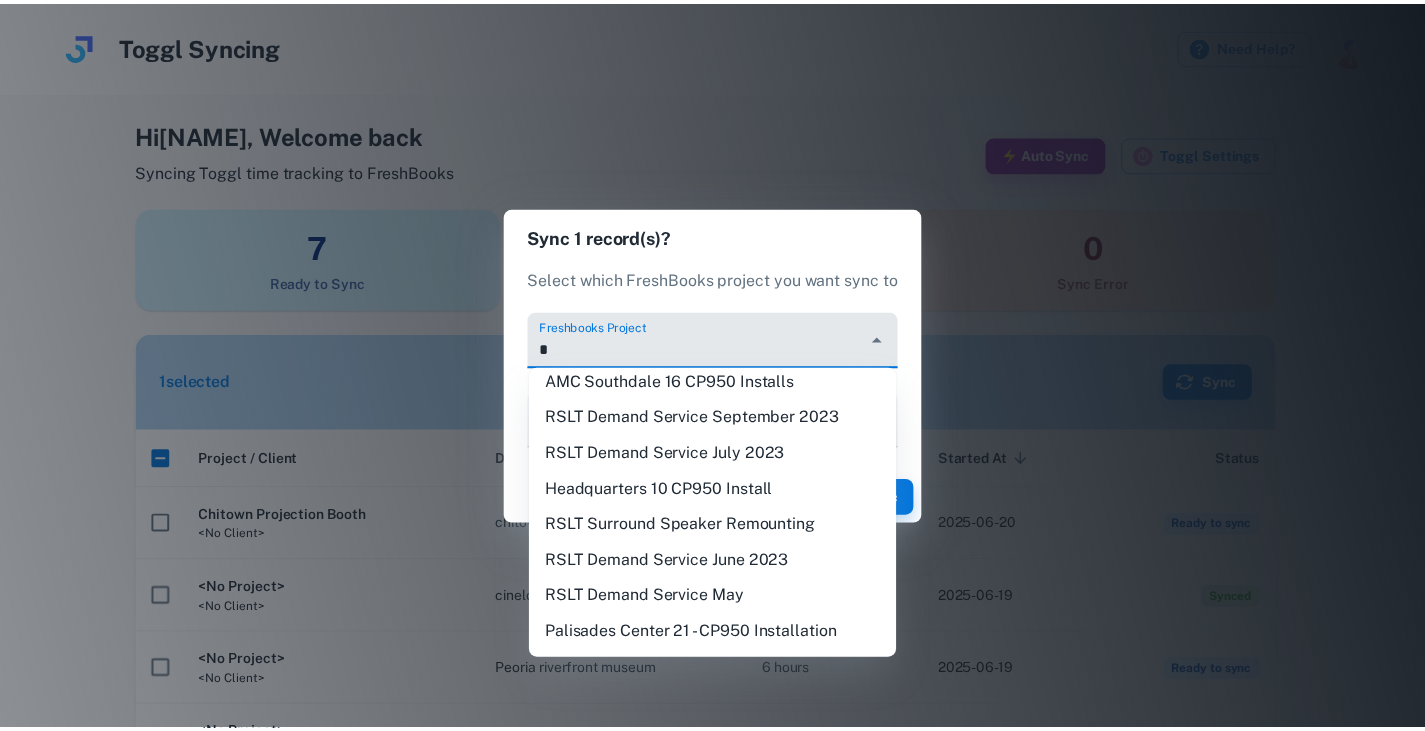 scroll, scrollTop: 0, scrollLeft: 0, axis: both 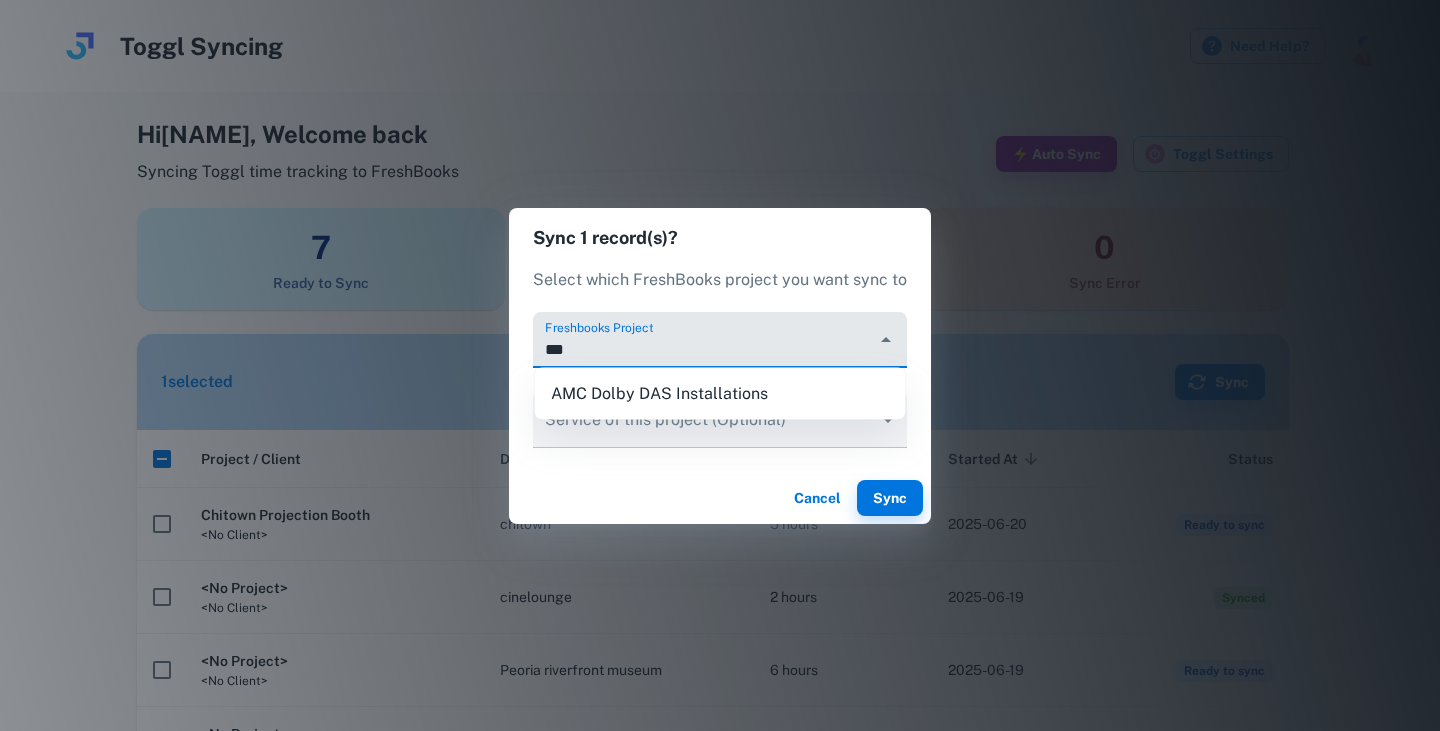 click on "AMC Dolby DAS Installations" at bounding box center [720, 394] 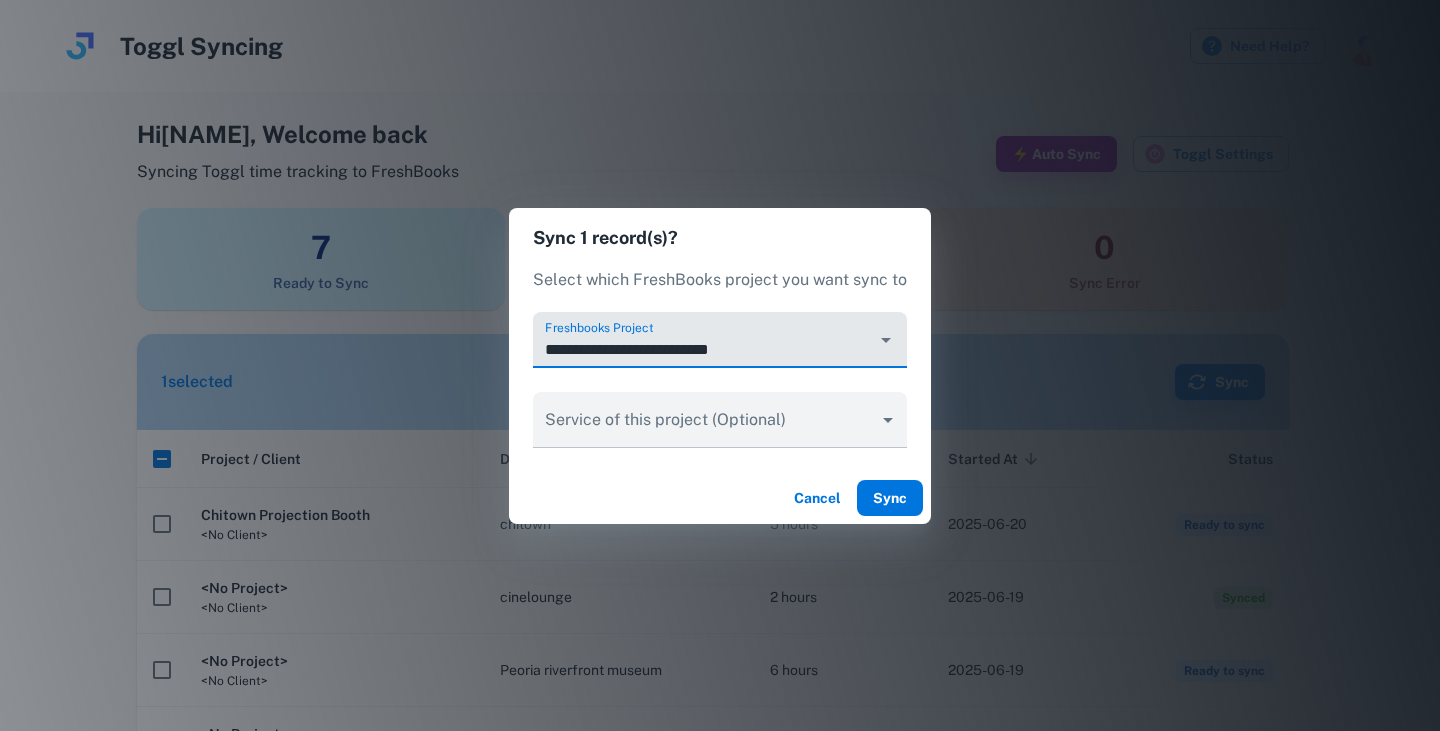 type on "**********" 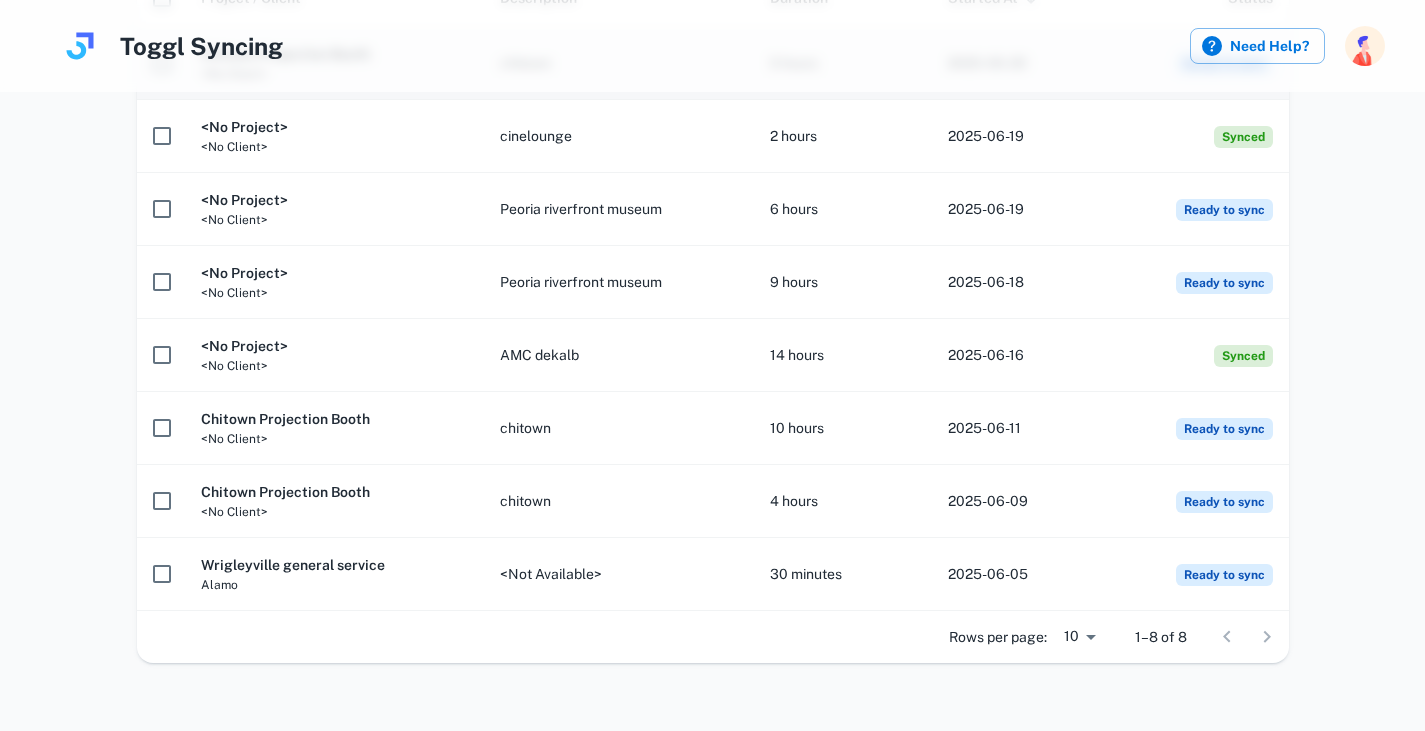 scroll, scrollTop: 463, scrollLeft: 0, axis: vertical 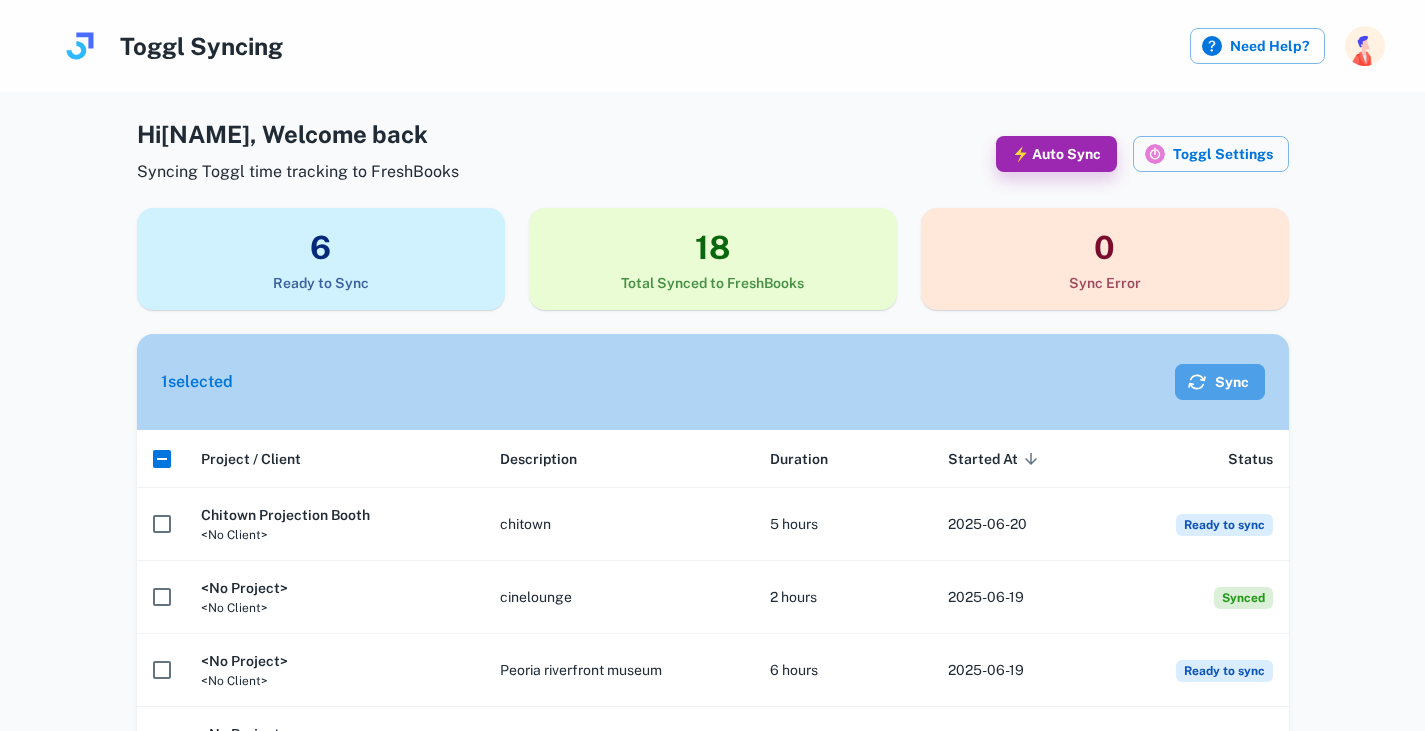 click on "Sync" at bounding box center (1220, 382) 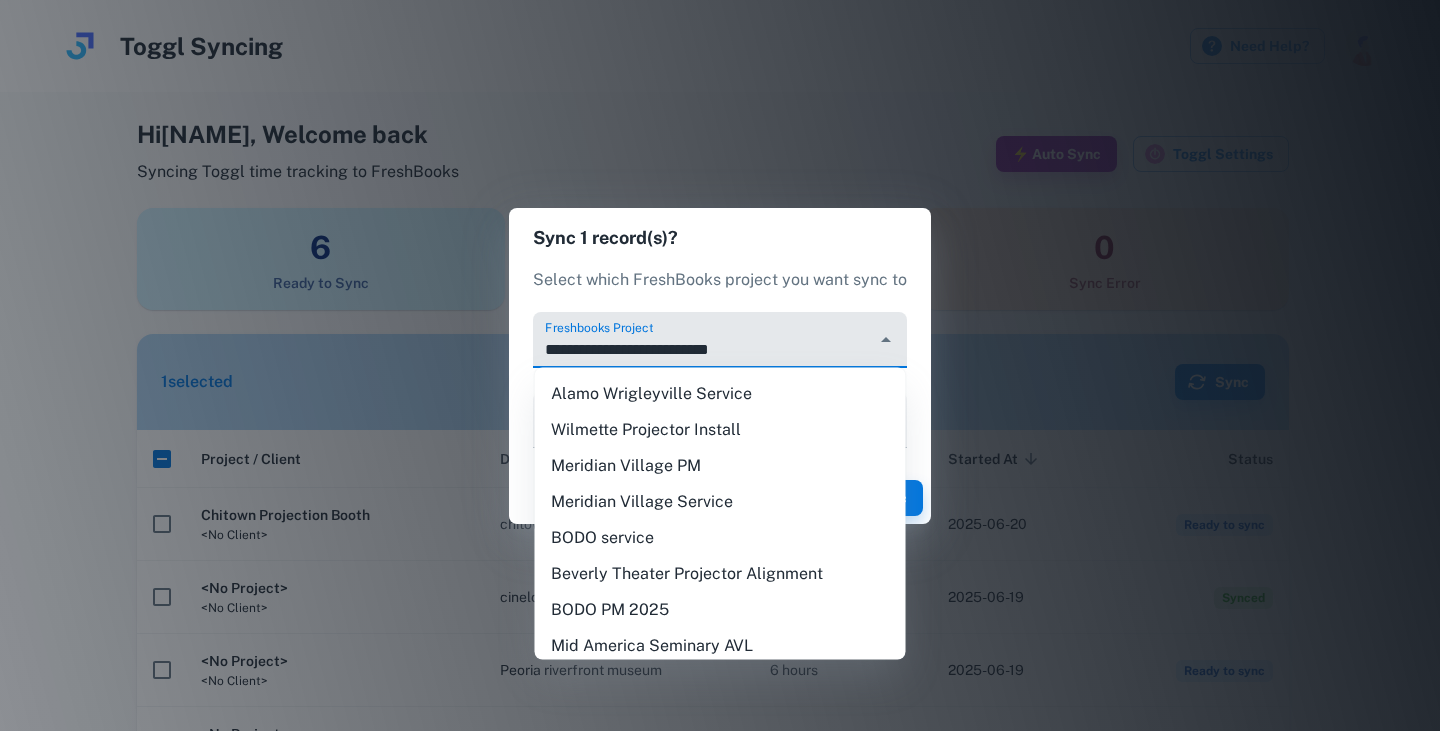click on "**********" at bounding box center [704, 349] 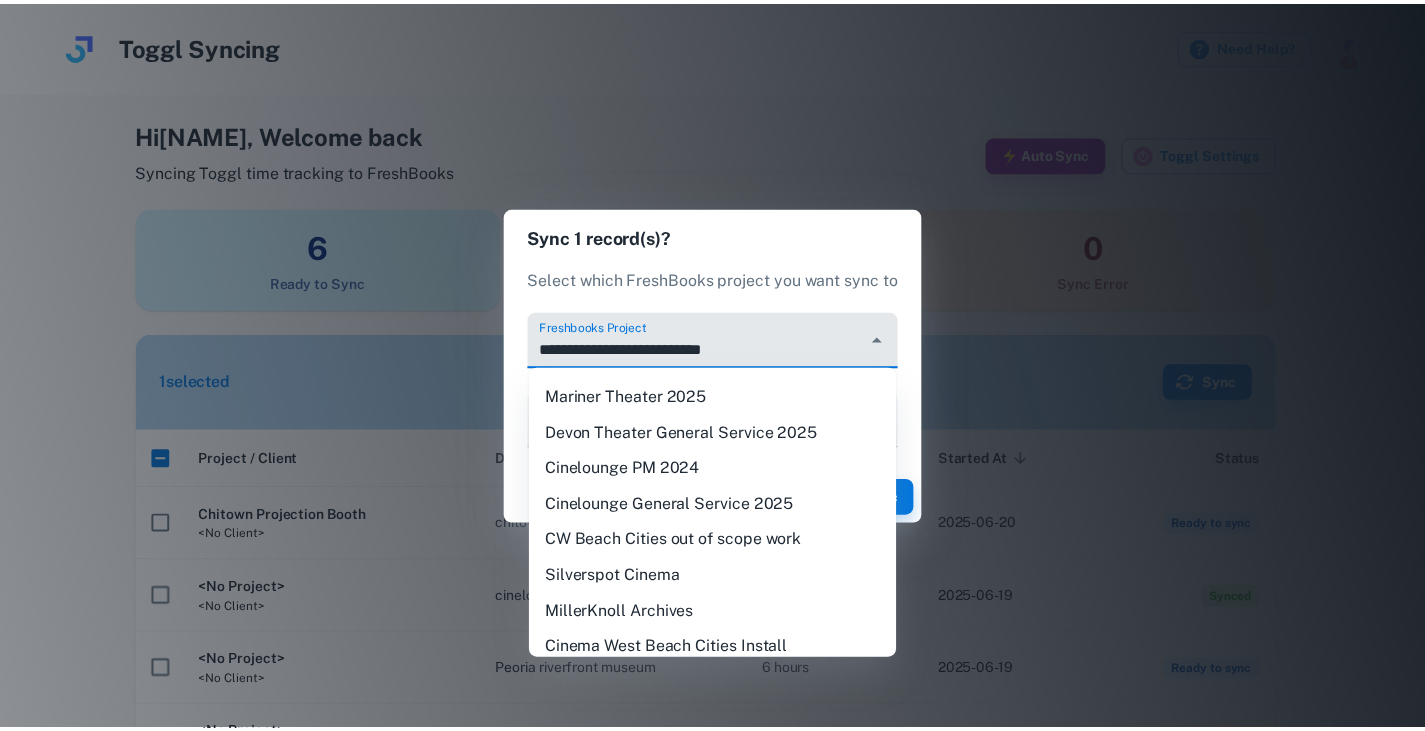 scroll, scrollTop: 0, scrollLeft: 0, axis: both 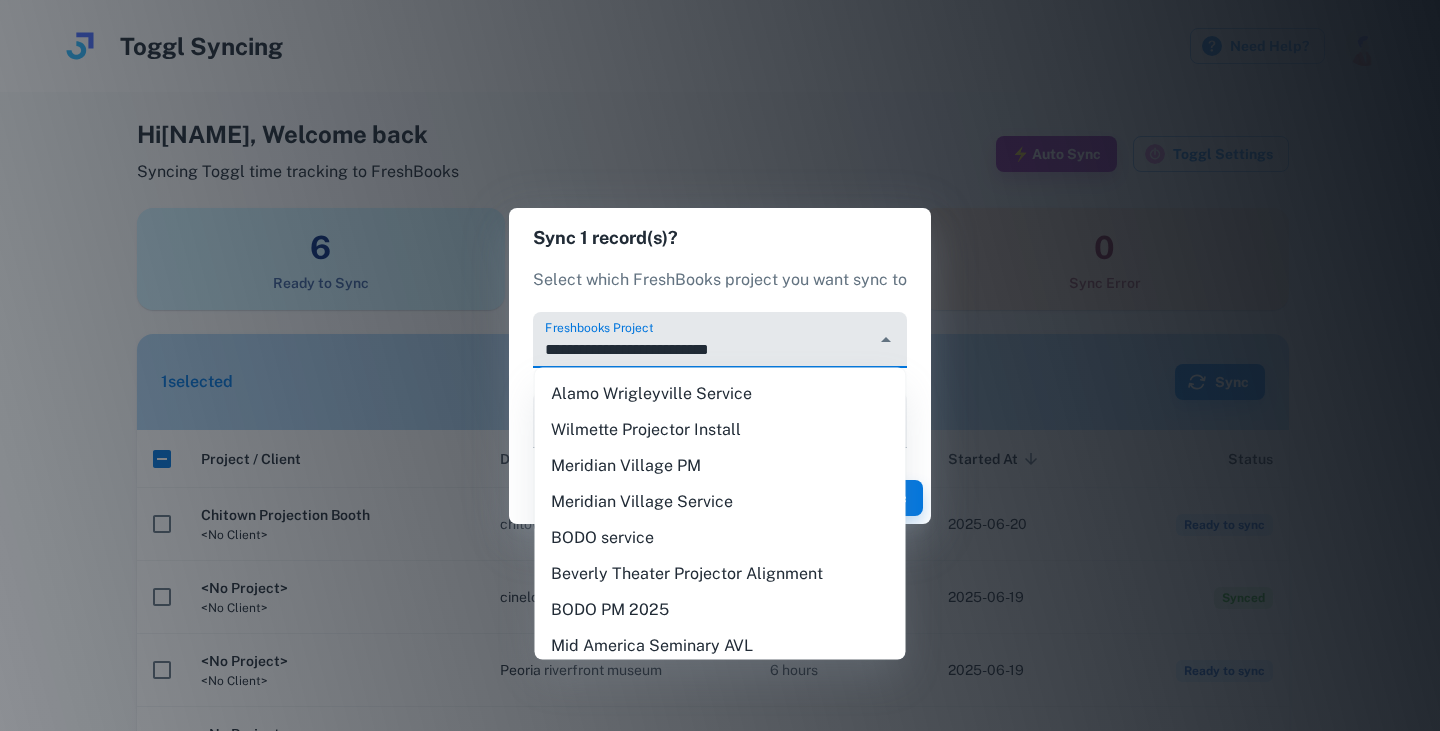 click on "Alamo Wrigleyville Service" at bounding box center [720, 394] 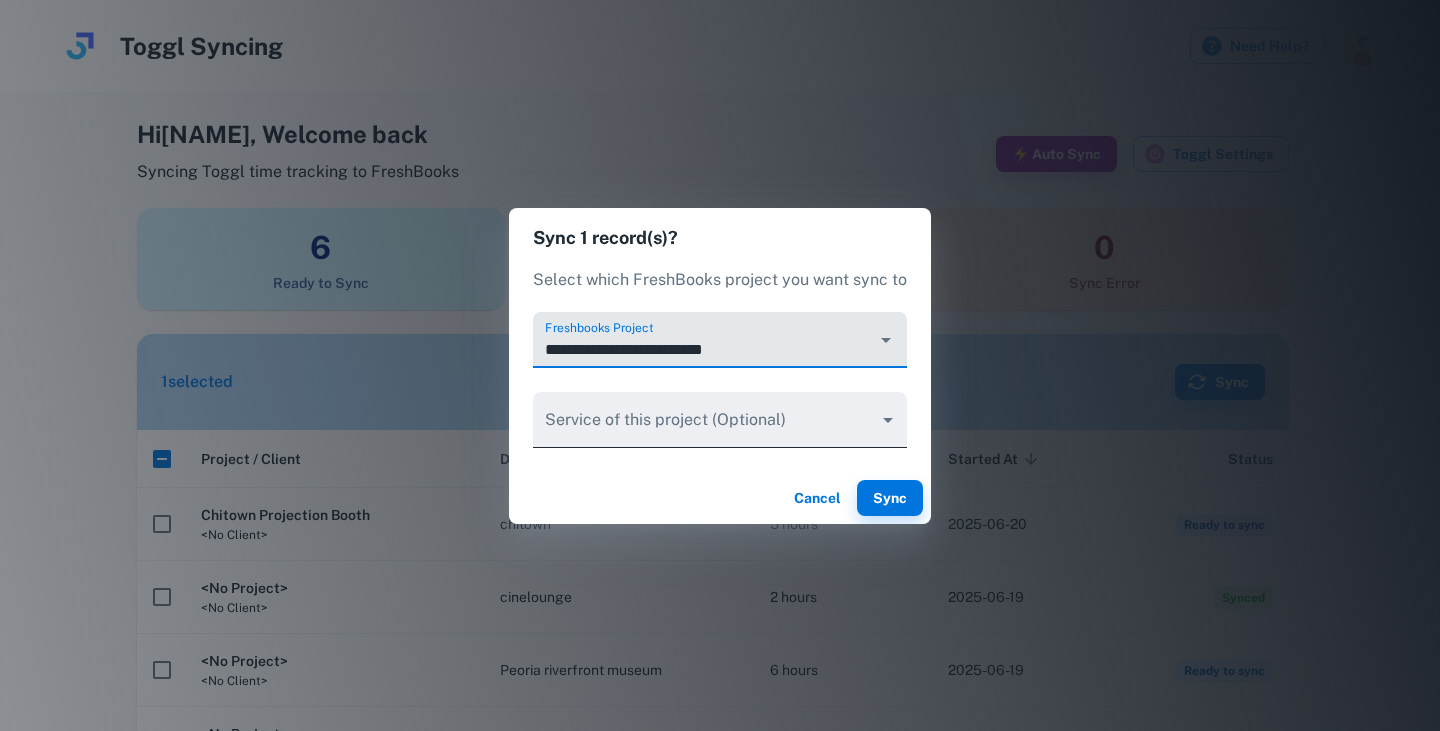 click on "Toggl Syncing Need Help? Hi  [FIRST] , Welcome back Syncing Toggl time tracking to FreshBooks ⚡ Auto Sync Toggl Settings 6 Ready to Sync 18 Total Synced to FreshBooks 0 Sync Error 1  selected Sync Project / Client Description Duration Started At sorted descending Status Chitown Projection Booth <No Client> chitown 5 hours 2025-06-20 Ready to sync <No Project> <No Client> cinelounge 2 hours 2025-06-19 Synced <No Project> <No Client> Peoria riverfront museum 6 hours 2025-06-19 Ready to sync <No Project> <No Client> Peoria riverfront museum 9 hours 2025-06-18 Ready to sync <No Project> <No Client> AMC dekalb 14 hours 2025-06-16 Synced Chitown Projection Booth <No Client> chitown 10 hours 2025-06-11 Ready to sync Chitown Projection Booth <No Client> chitown 4 hours 2025-06-09 Ready to sync Wrigleyville general service Alamo <Not Available> 30 minutes 2025-06-05 Ready to sync Rows per page: 10 ** 1–8 of 8 Sync 1 record(s)? Select which FreshBooks project you want sync to Freshbooks Project ​ Cancel Sync" at bounding box center (720, 365) 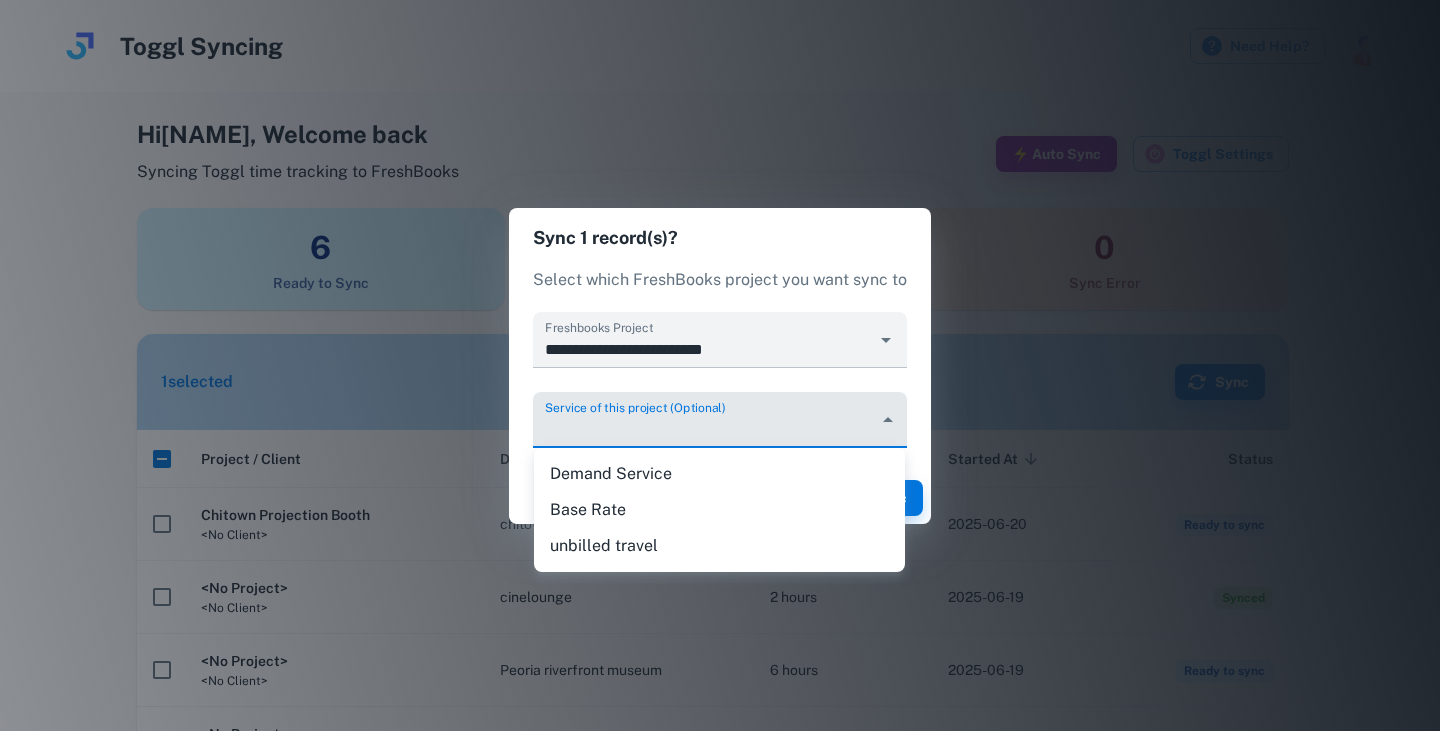 click on "Base Rate" at bounding box center [719, 510] 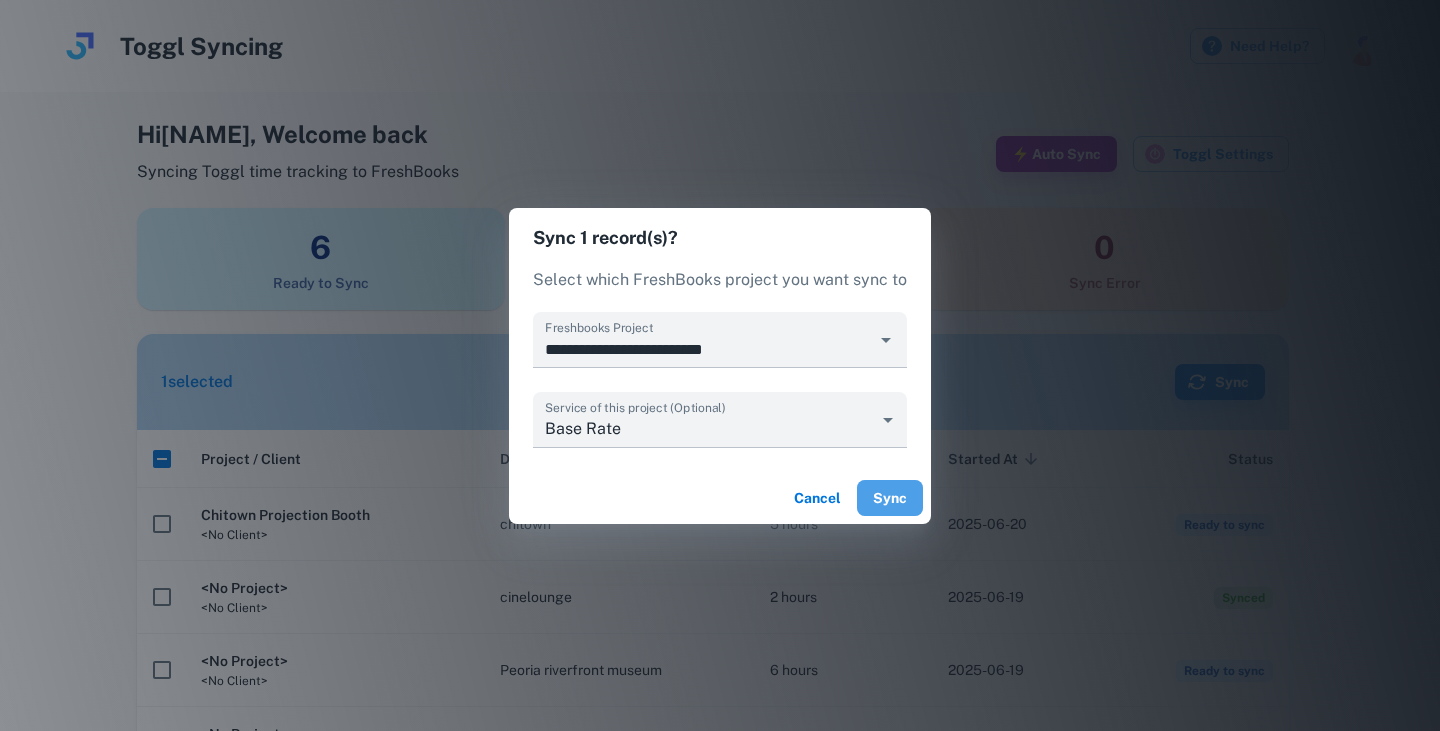 click on "Sync" at bounding box center (890, 498) 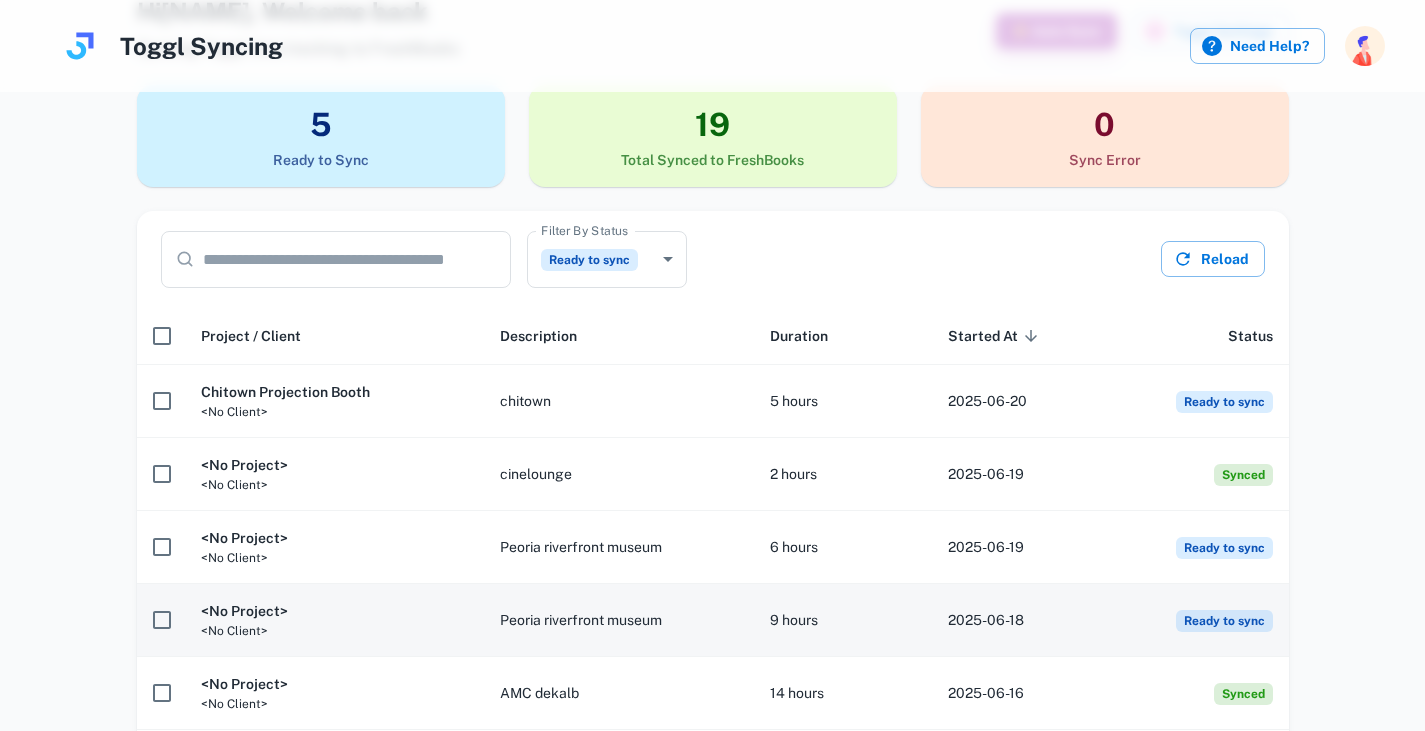 scroll, scrollTop: 111, scrollLeft: 0, axis: vertical 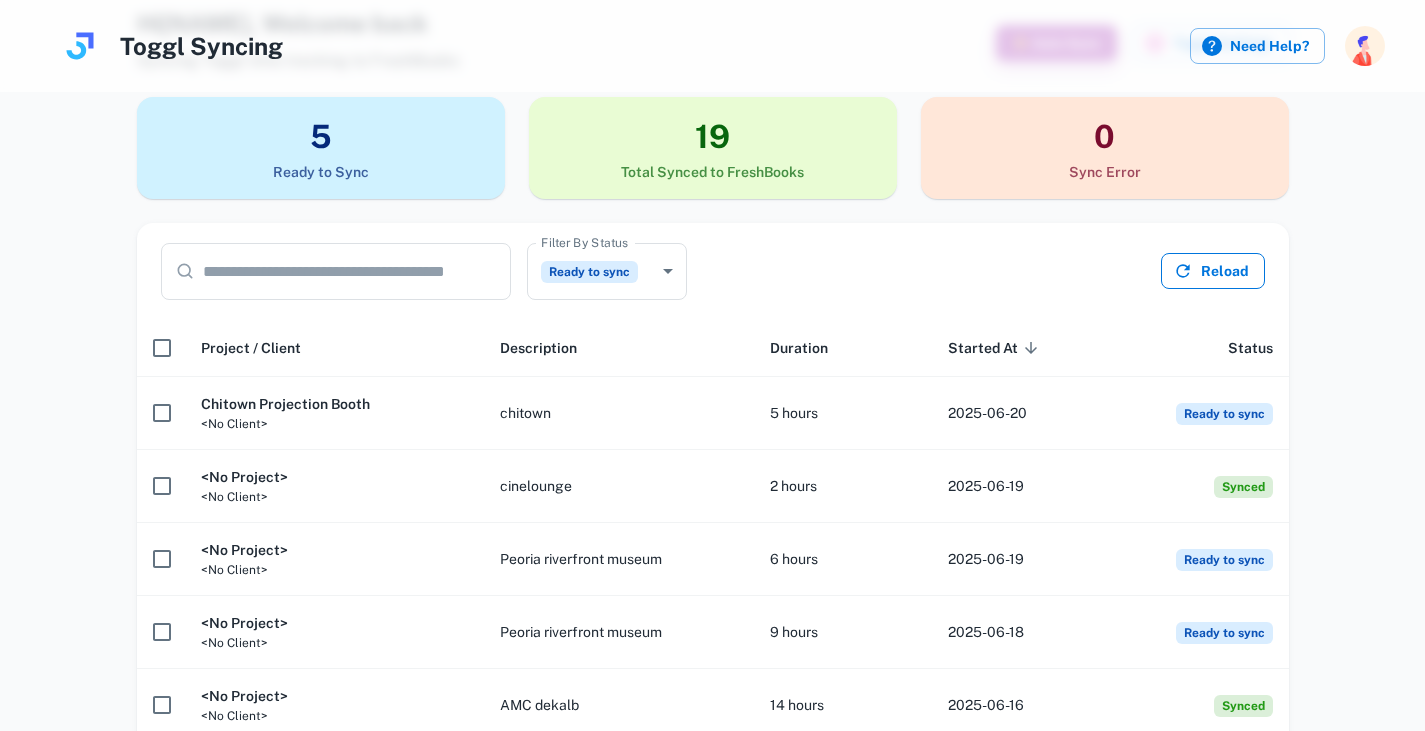 click on "Reload" at bounding box center [1213, 271] 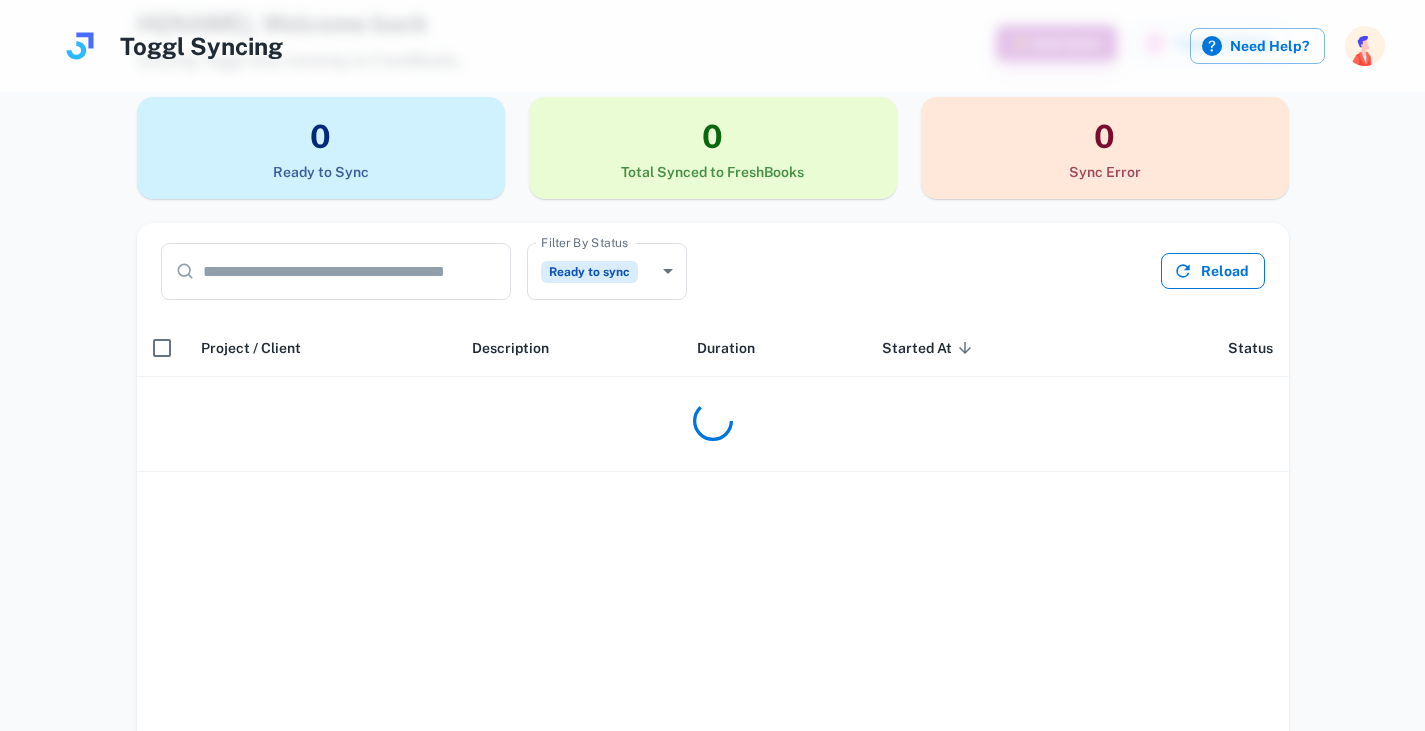 scroll, scrollTop: 0, scrollLeft: 0, axis: both 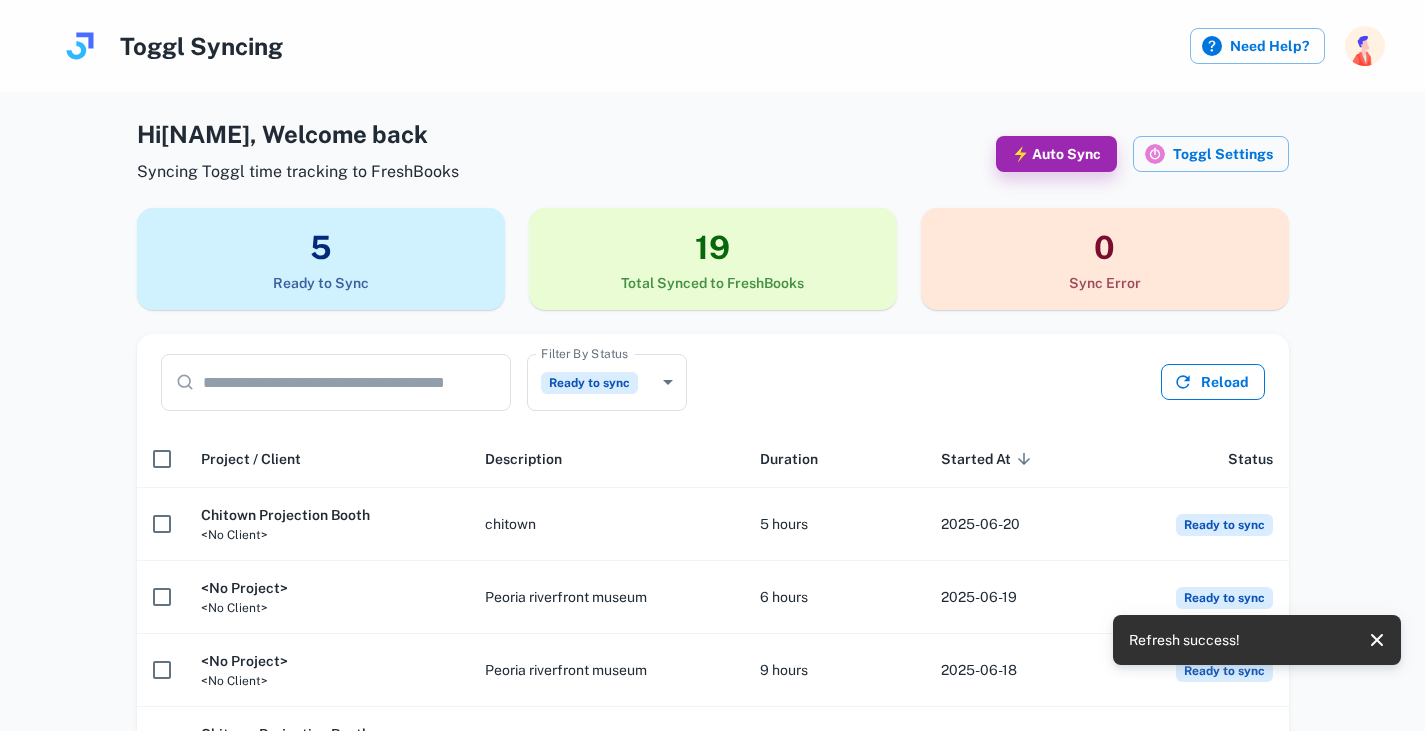 click on "Reload" at bounding box center (1213, 382) 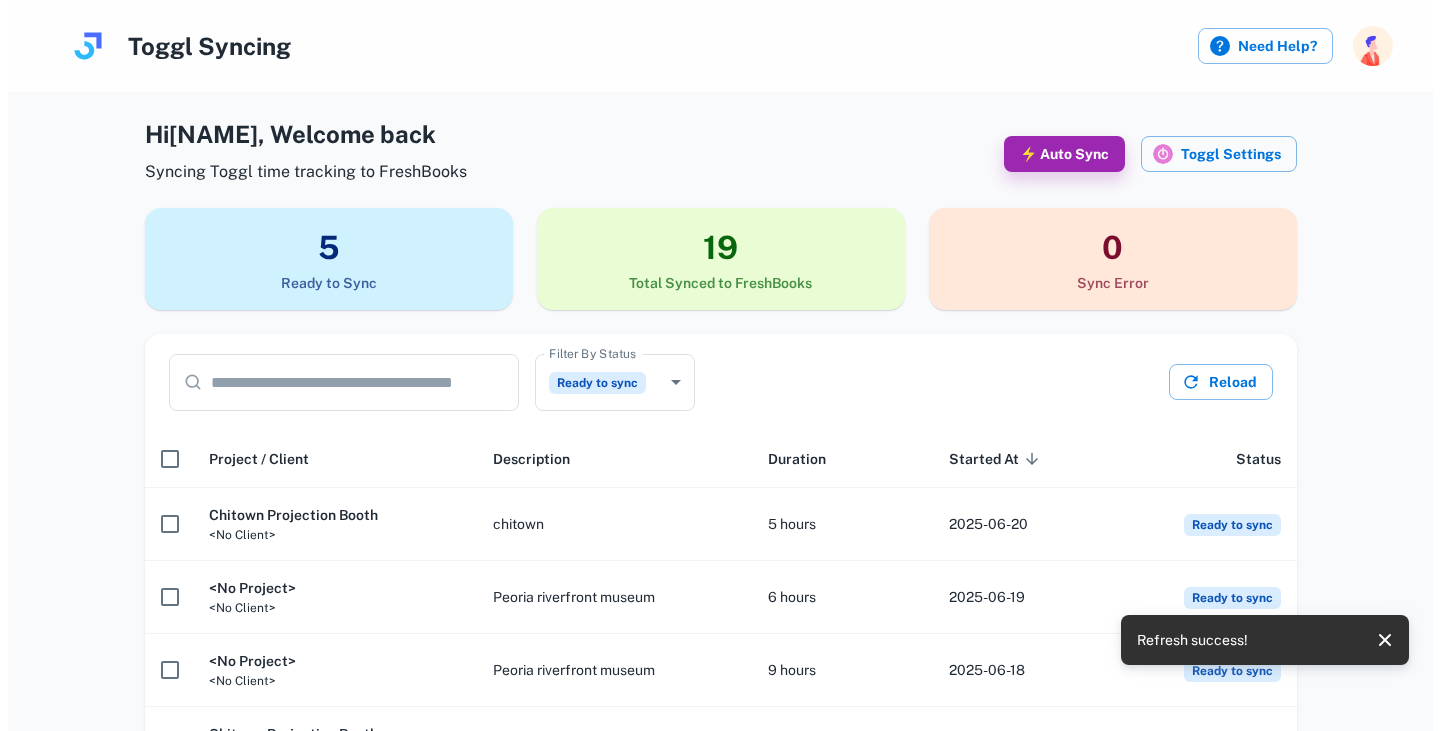 scroll, scrollTop: 254, scrollLeft: 0, axis: vertical 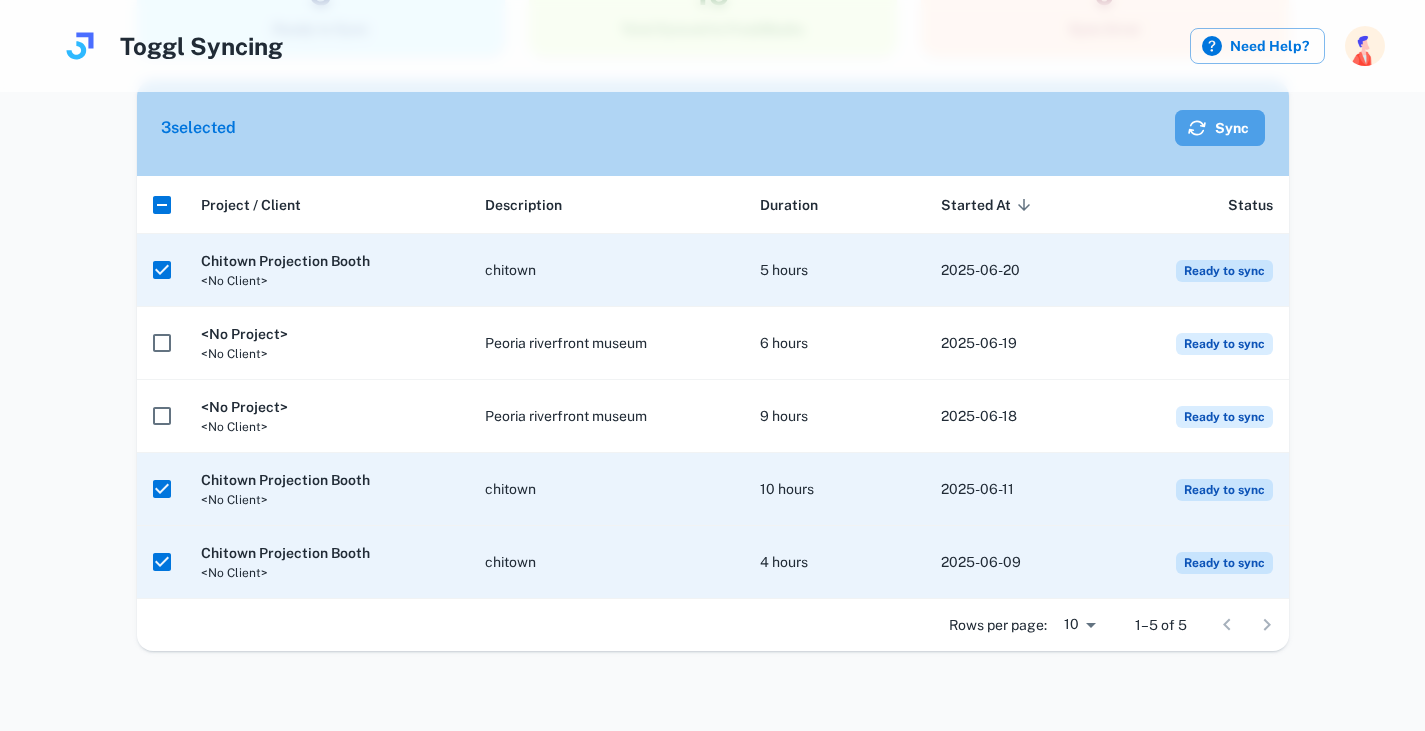 click on "Sync" at bounding box center [1220, 128] 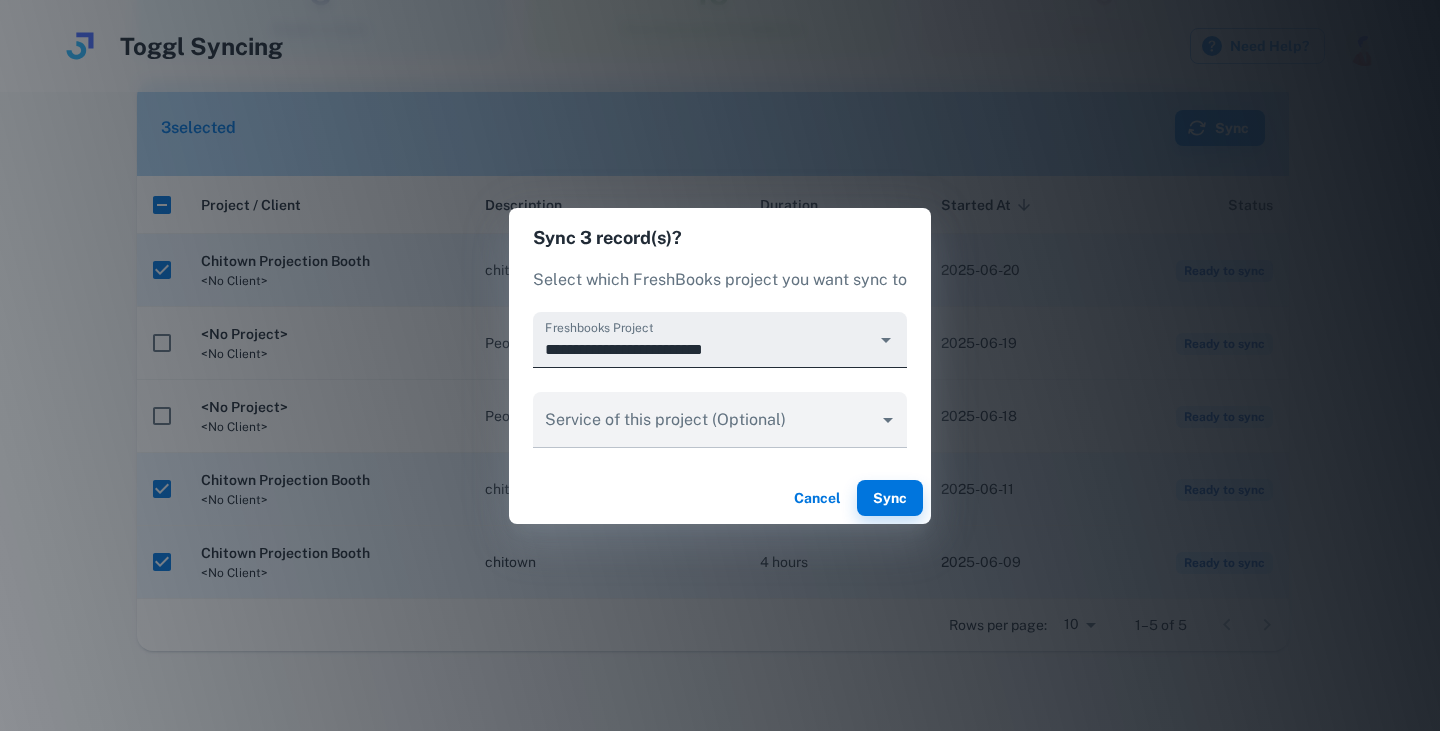 click on "**********" at bounding box center [704, 349] 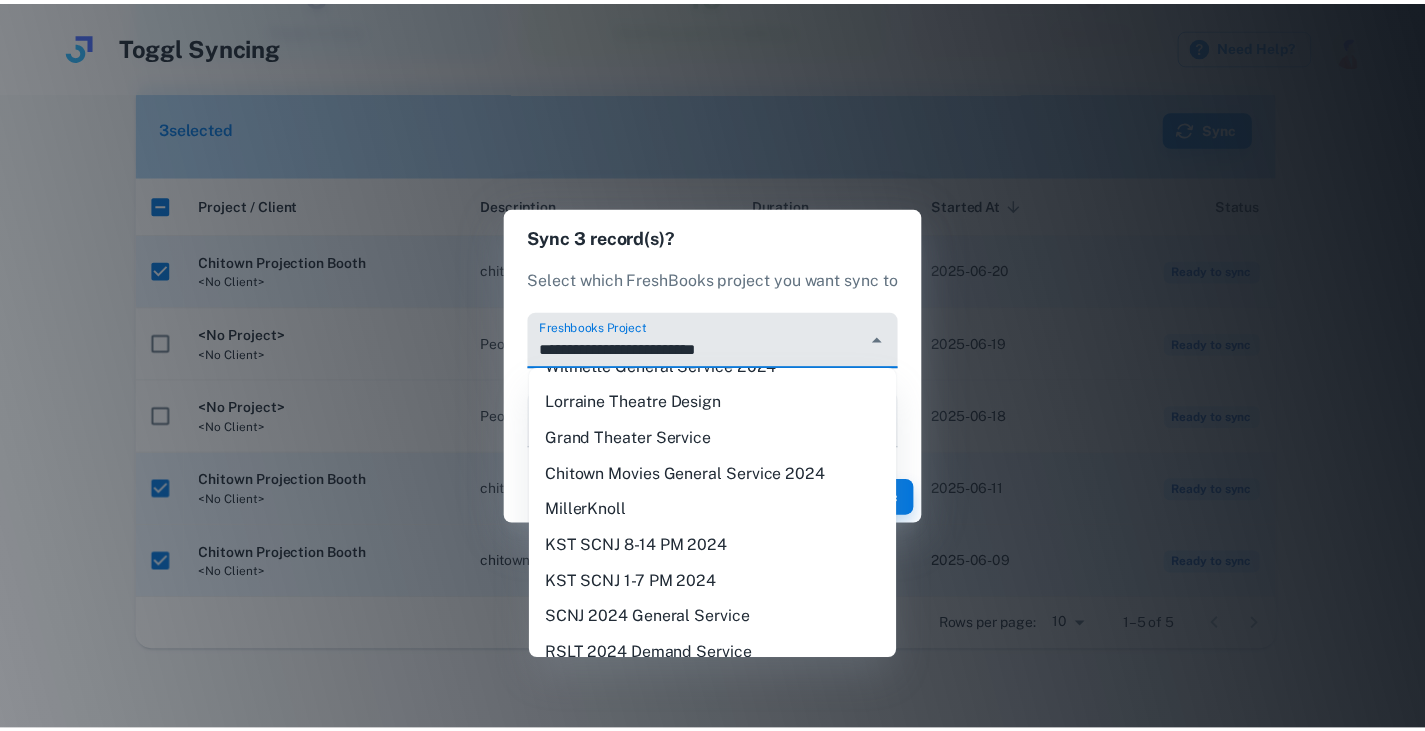 scroll, scrollTop: 803, scrollLeft: 0, axis: vertical 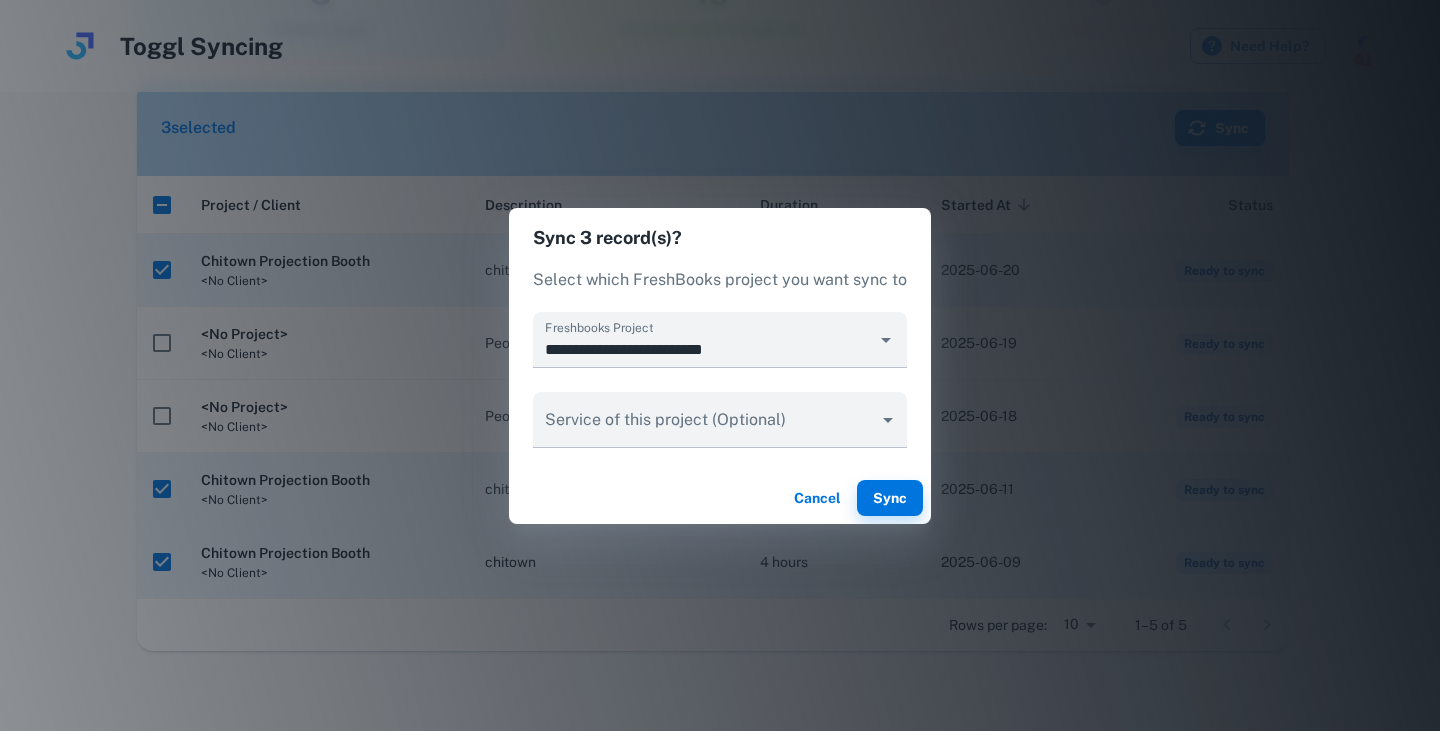 click on "Sync 3 record(s)?" at bounding box center (720, 238) 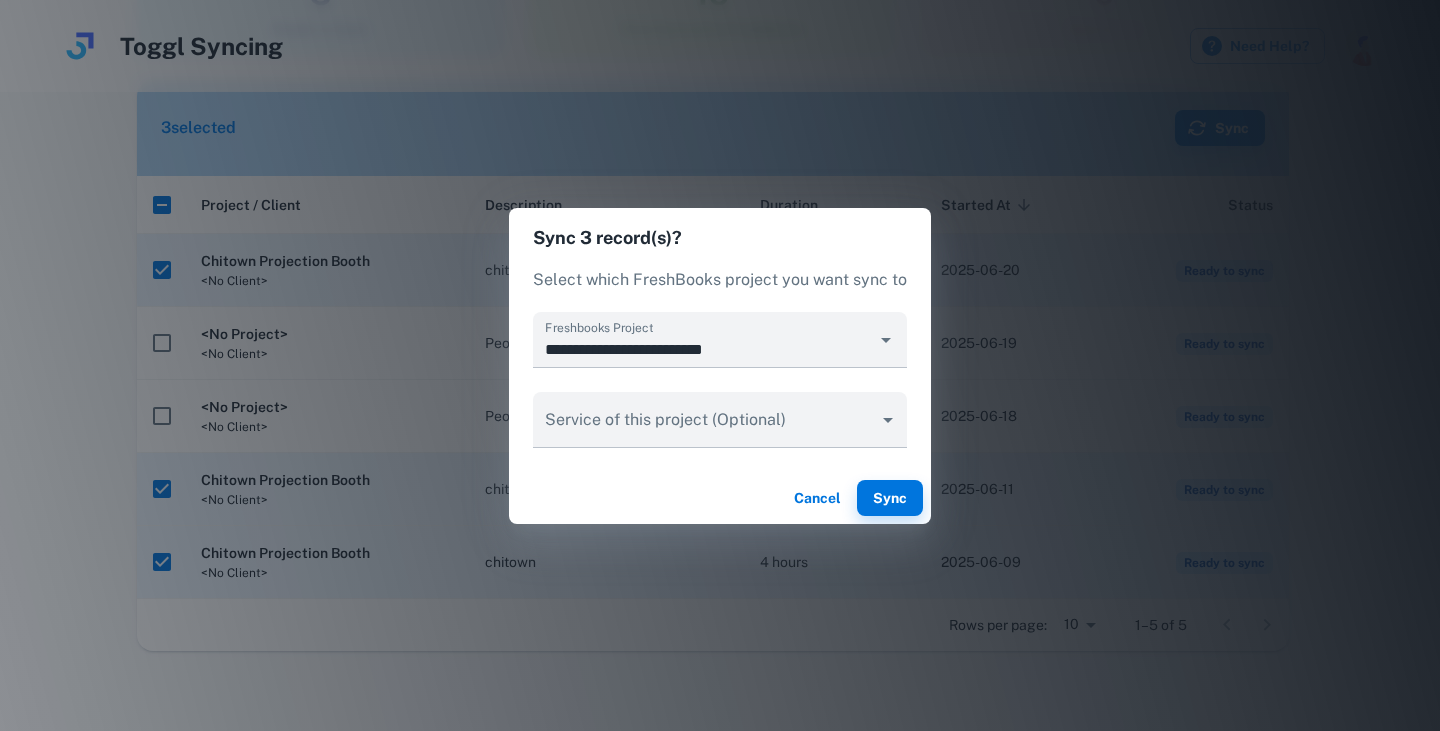 click on "Cancel" at bounding box center (817, 498) 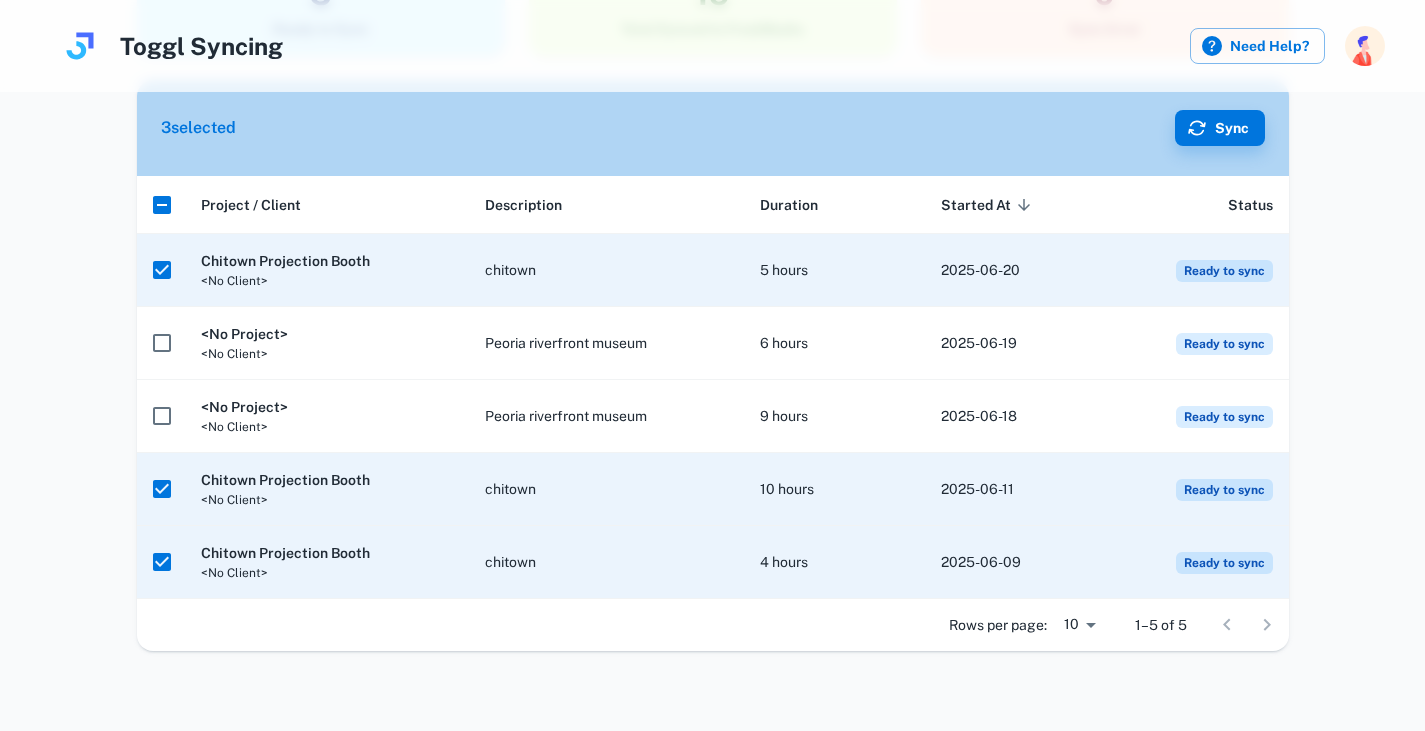 scroll, scrollTop: 0, scrollLeft: 0, axis: both 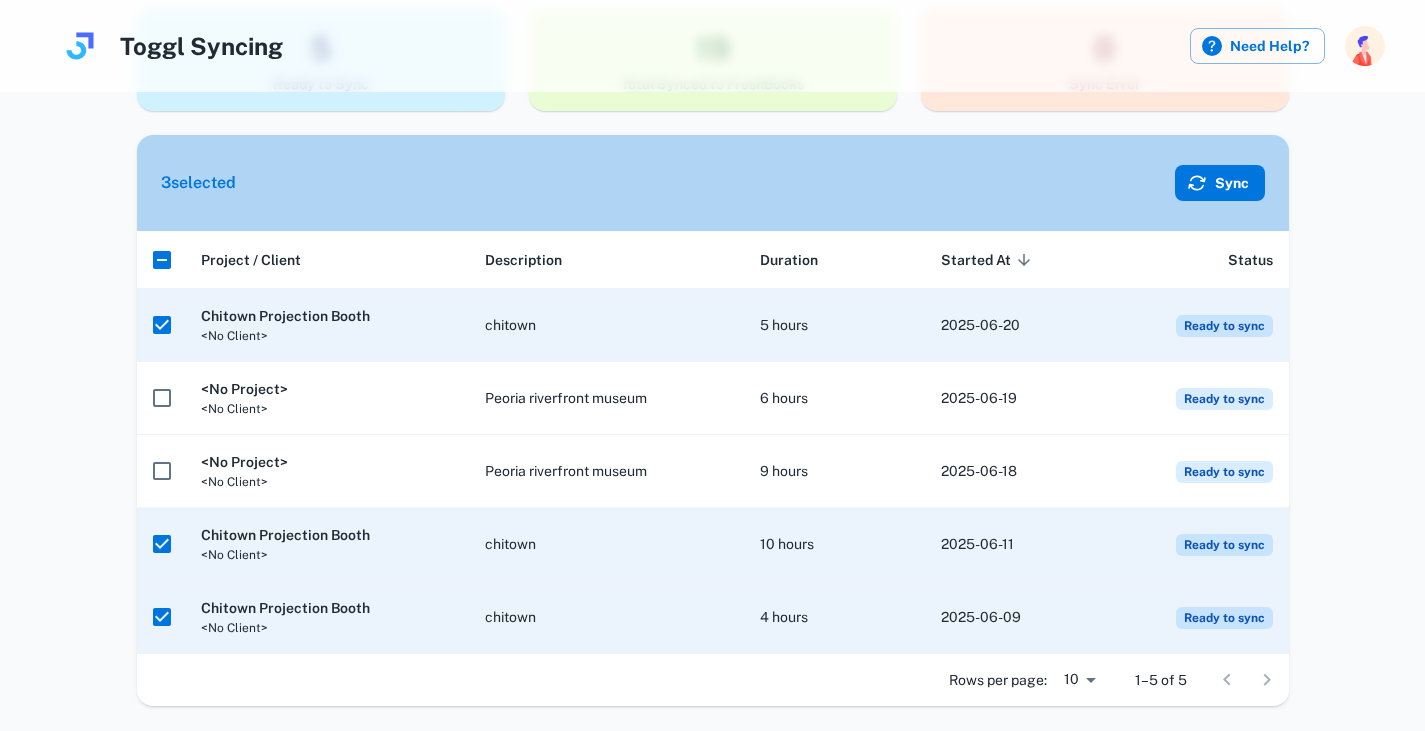 click on "Sync" at bounding box center (1220, 183) 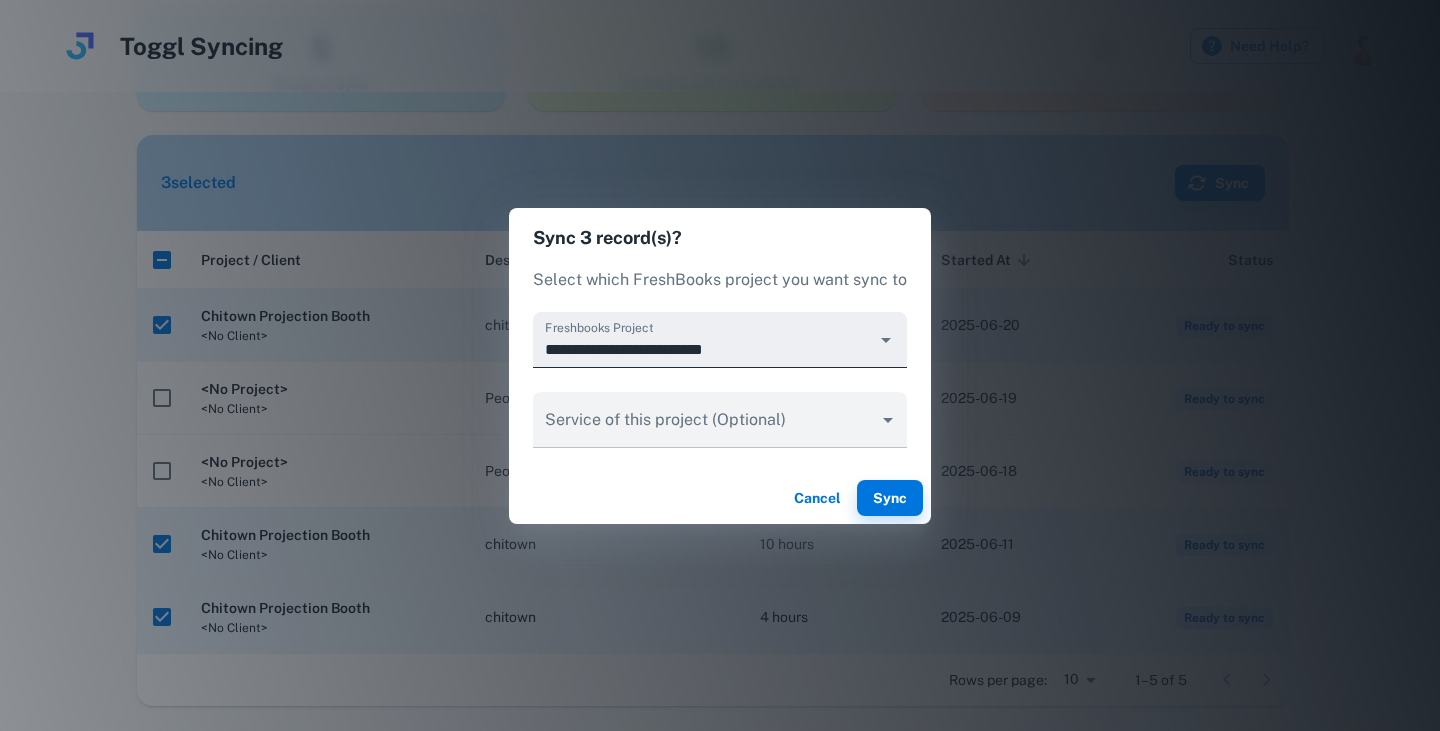 click on "**********" at bounding box center [720, 340] 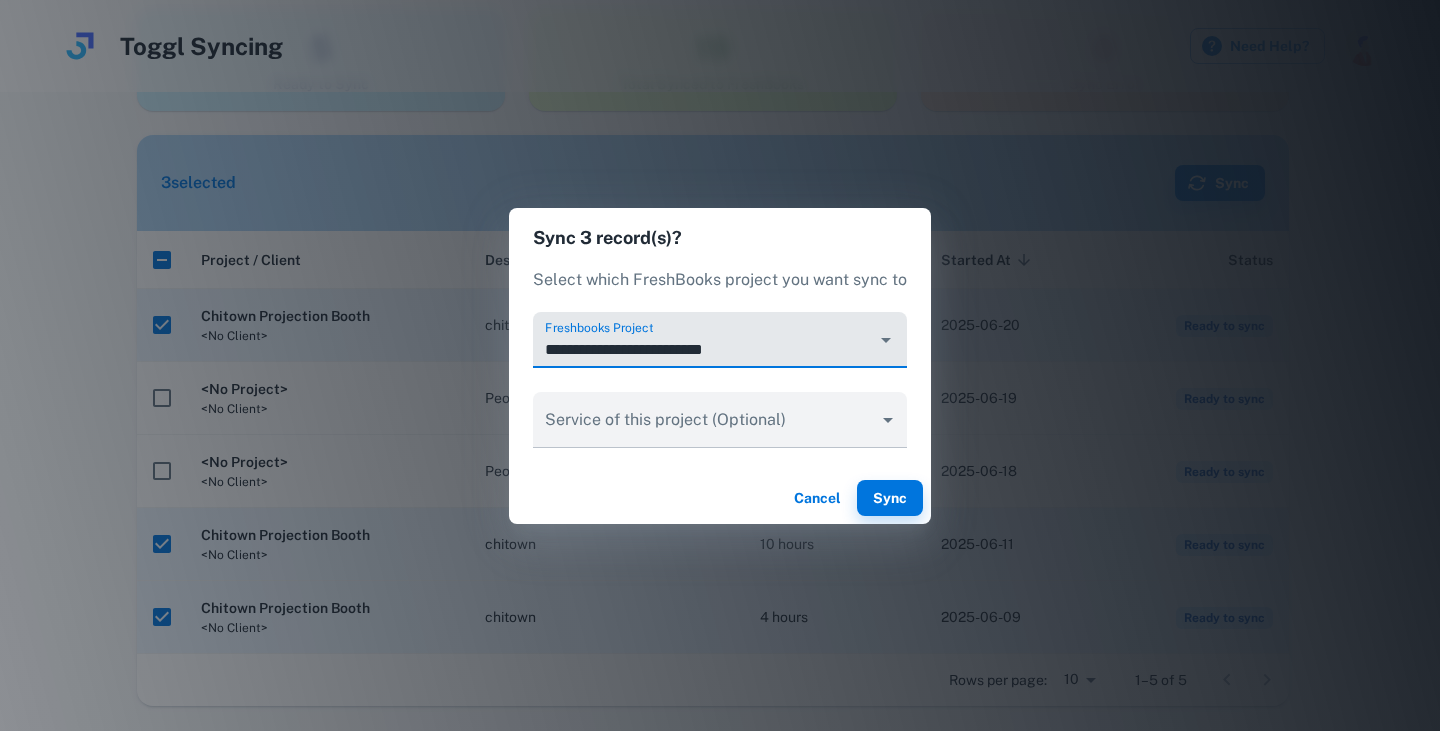 click on "**********" at bounding box center [720, 340] 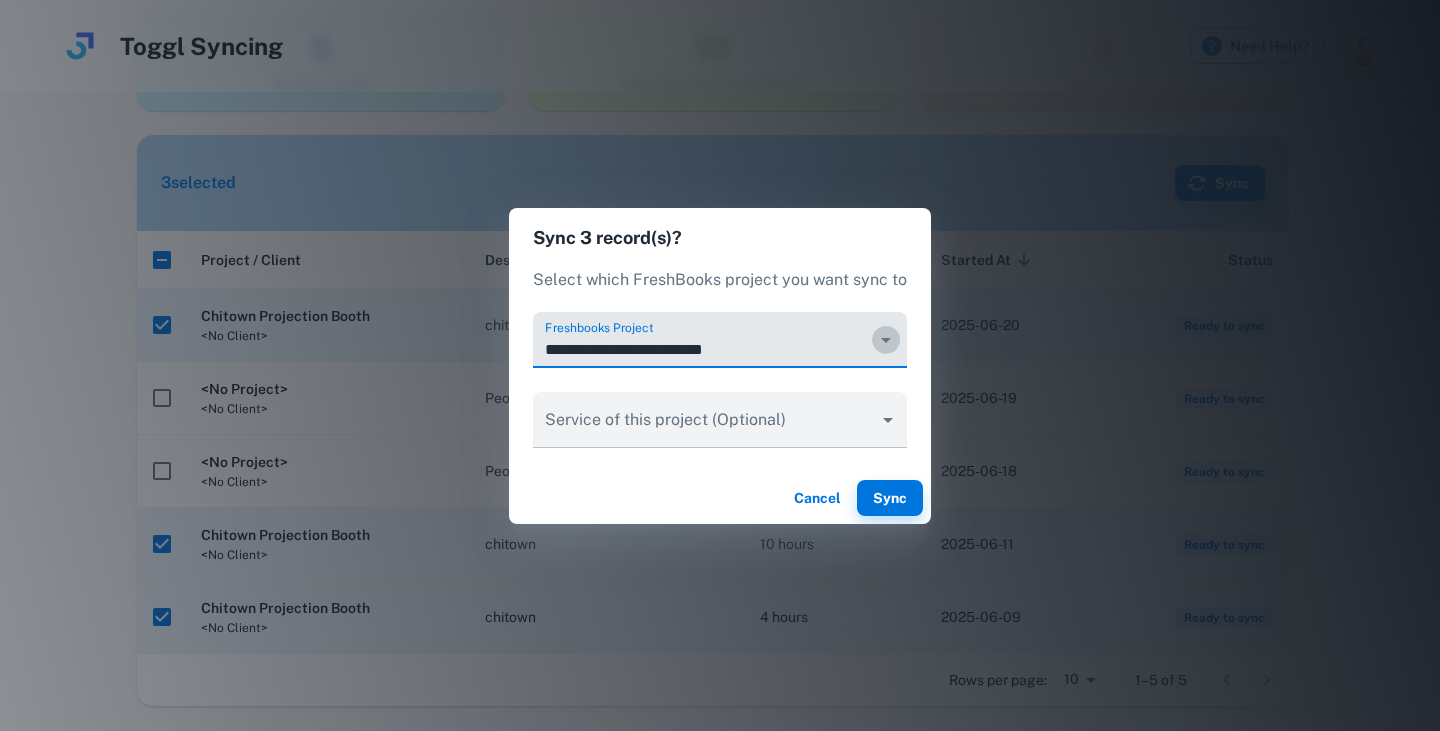 click at bounding box center (886, 340) 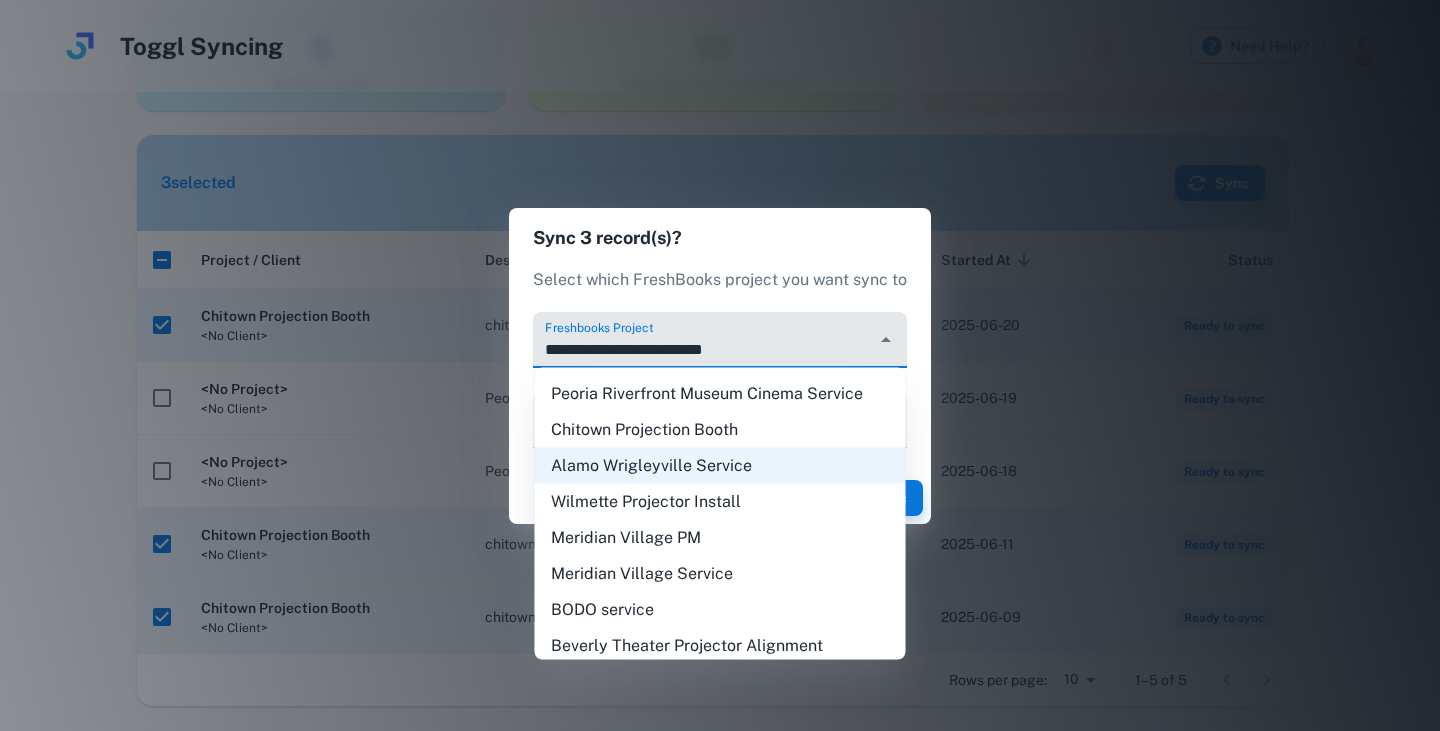 click on "Chitown Projection Booth" at bounding box center [720, 430] 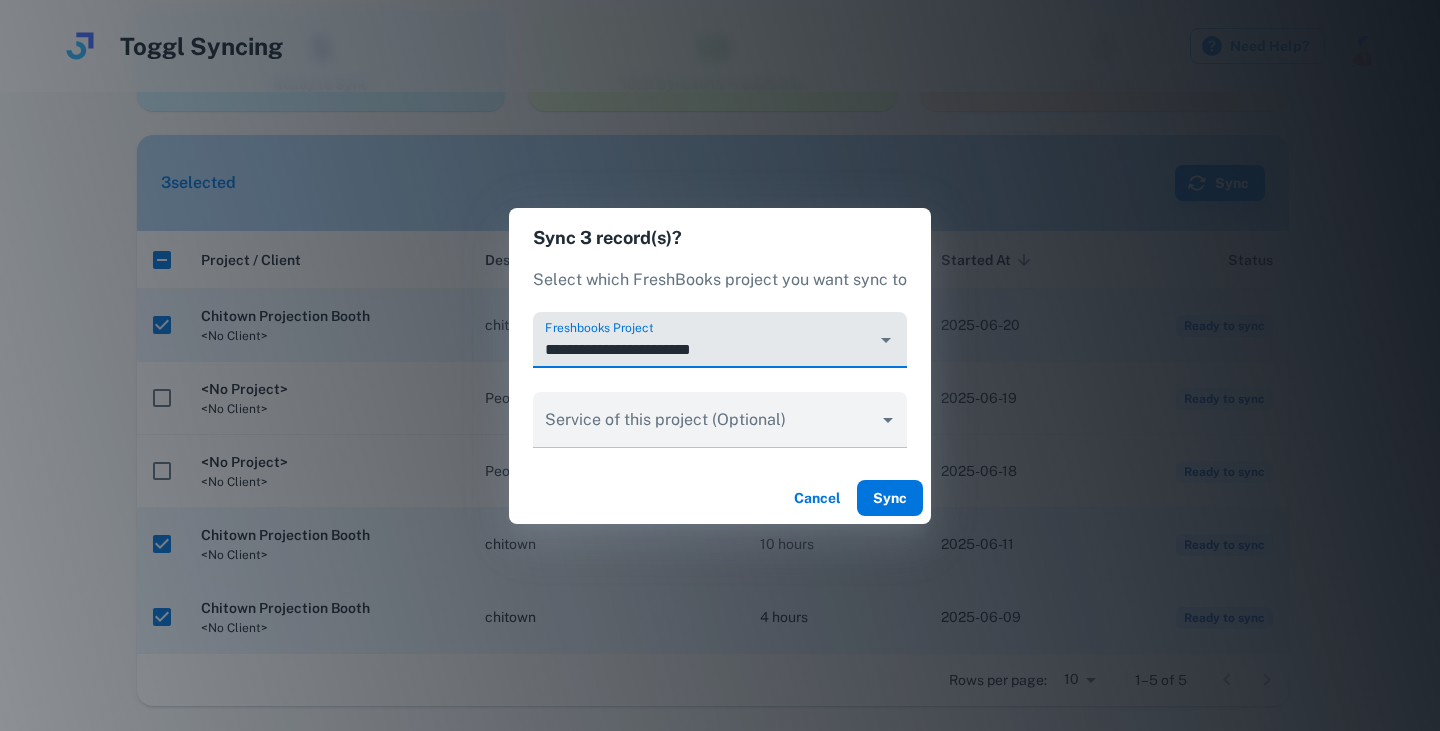 click on "Sync" at bounding box center [890, 498] 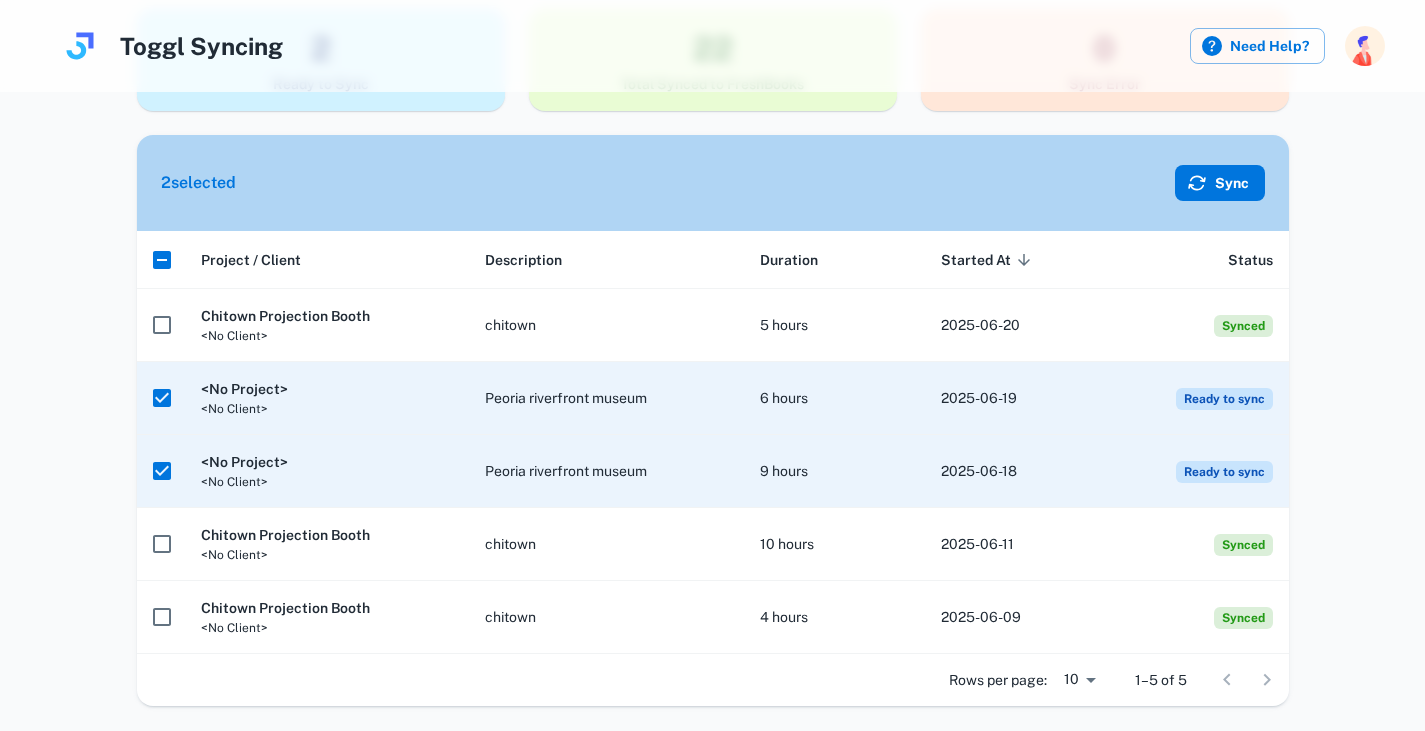 click on "Sync" at bounding box center [1220, 183] 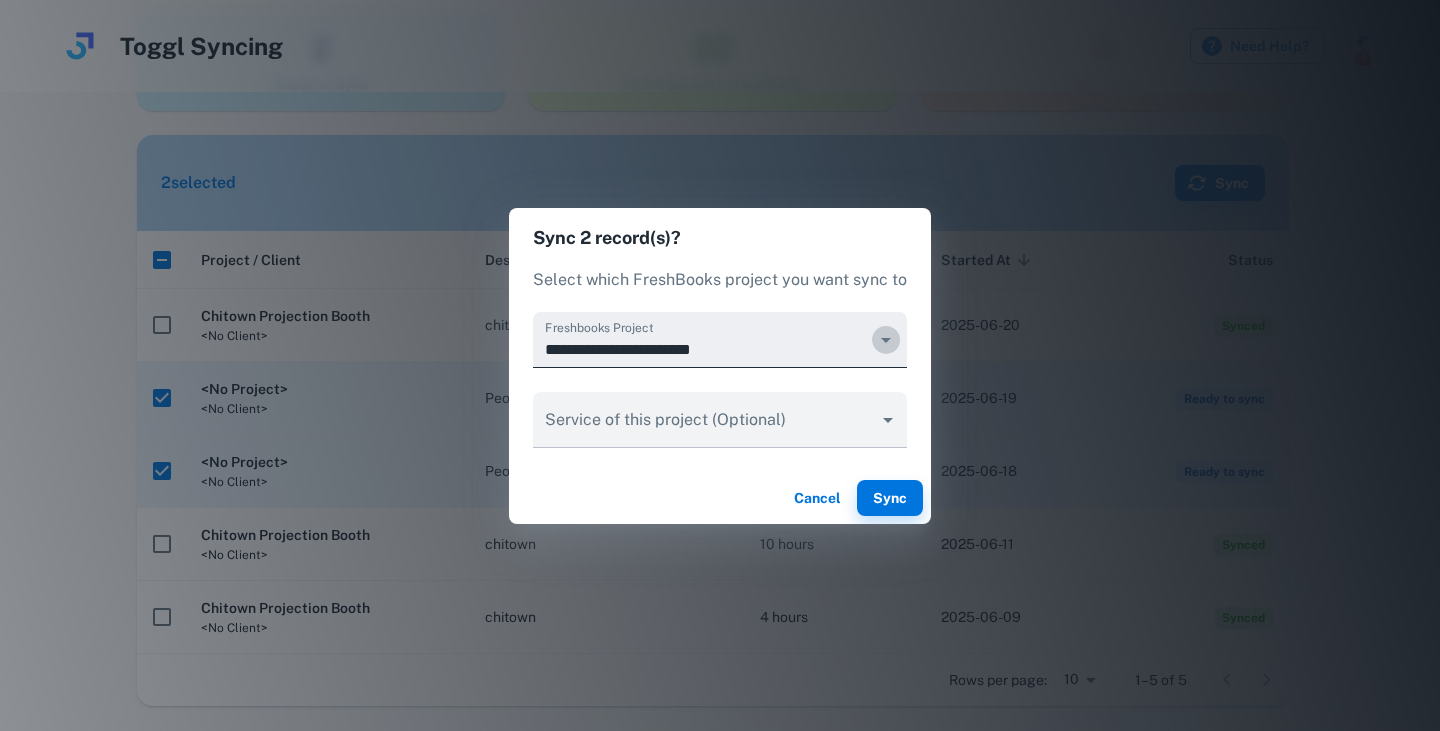 click at bounding box center (886, 340) 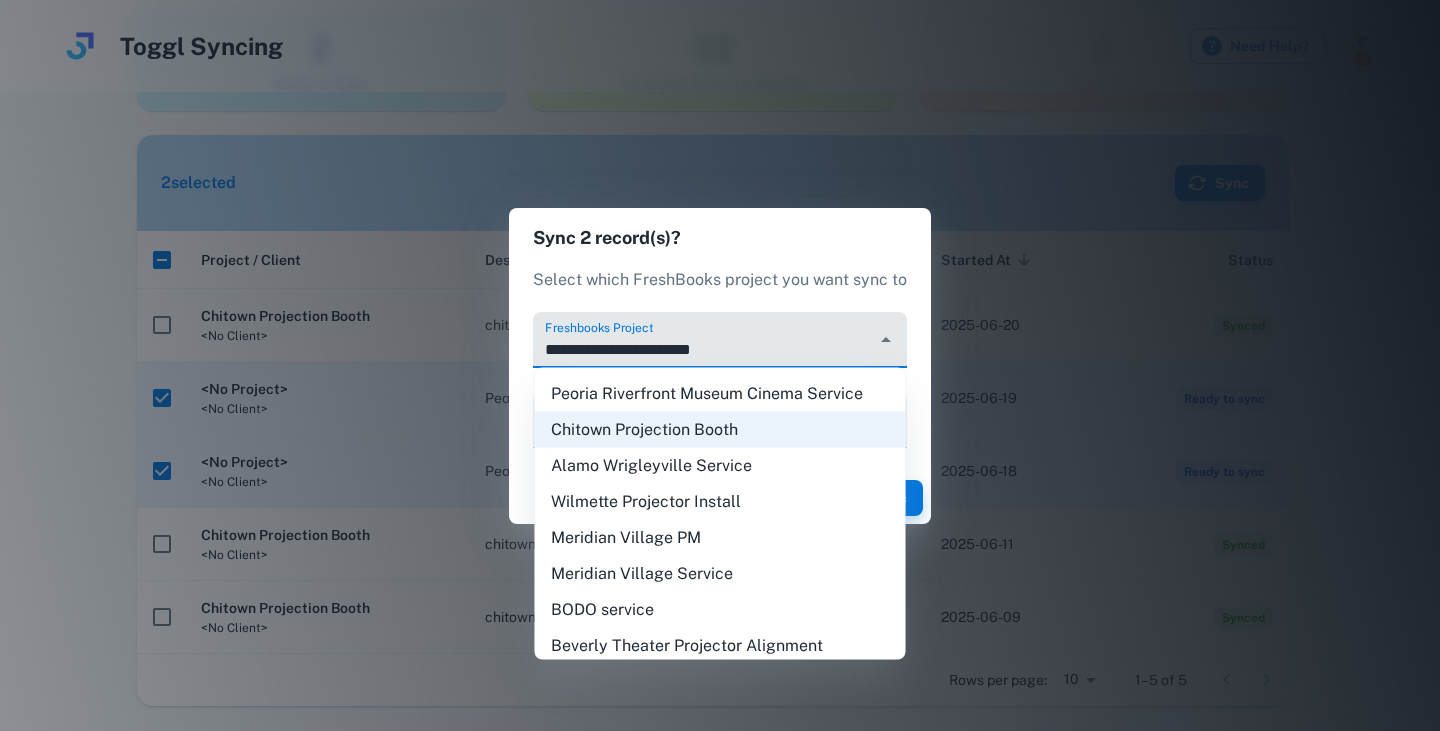click on "Peoria Riverfront Museum Cinema Service" at bounding box center [720, 394] 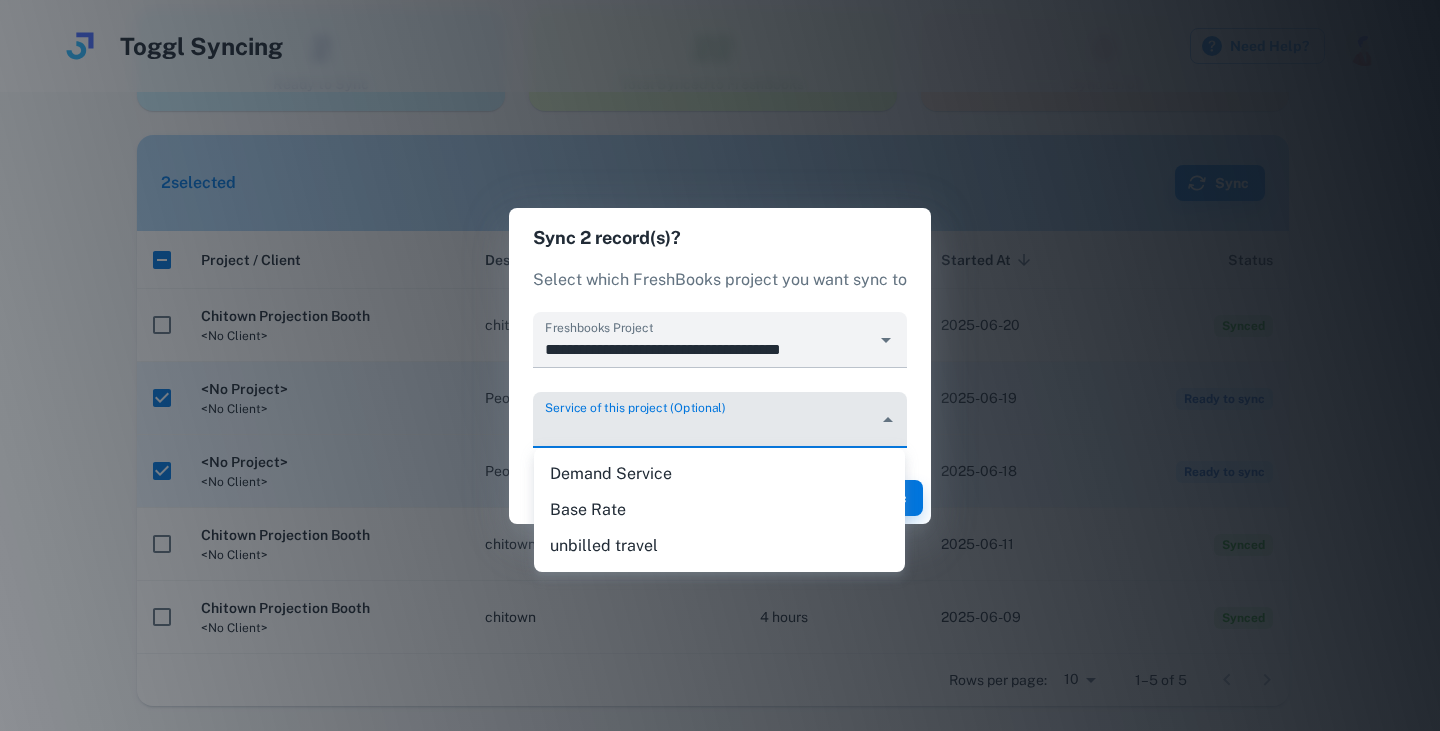 click on "**********" at bounding box center (720, 166) 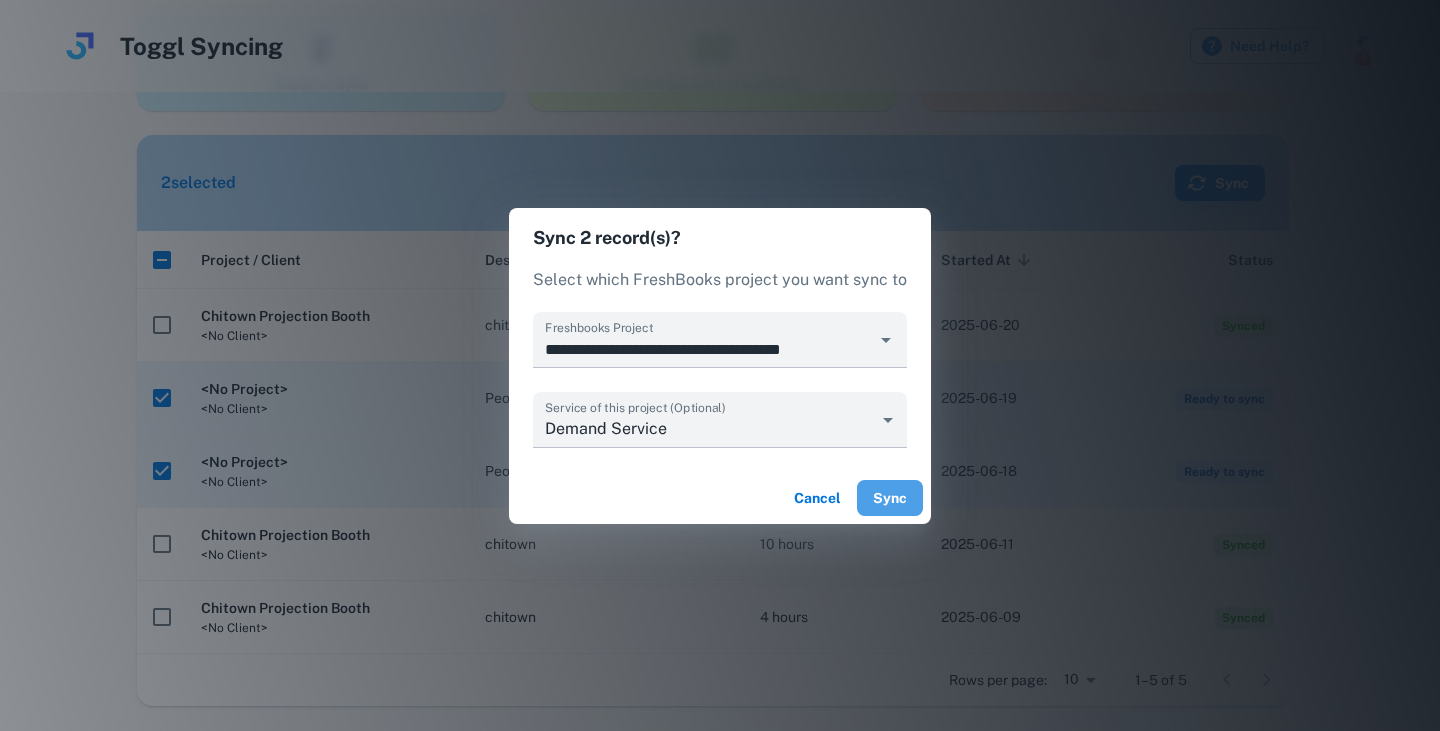 click on "Sync" at bounding box center [890, 498] 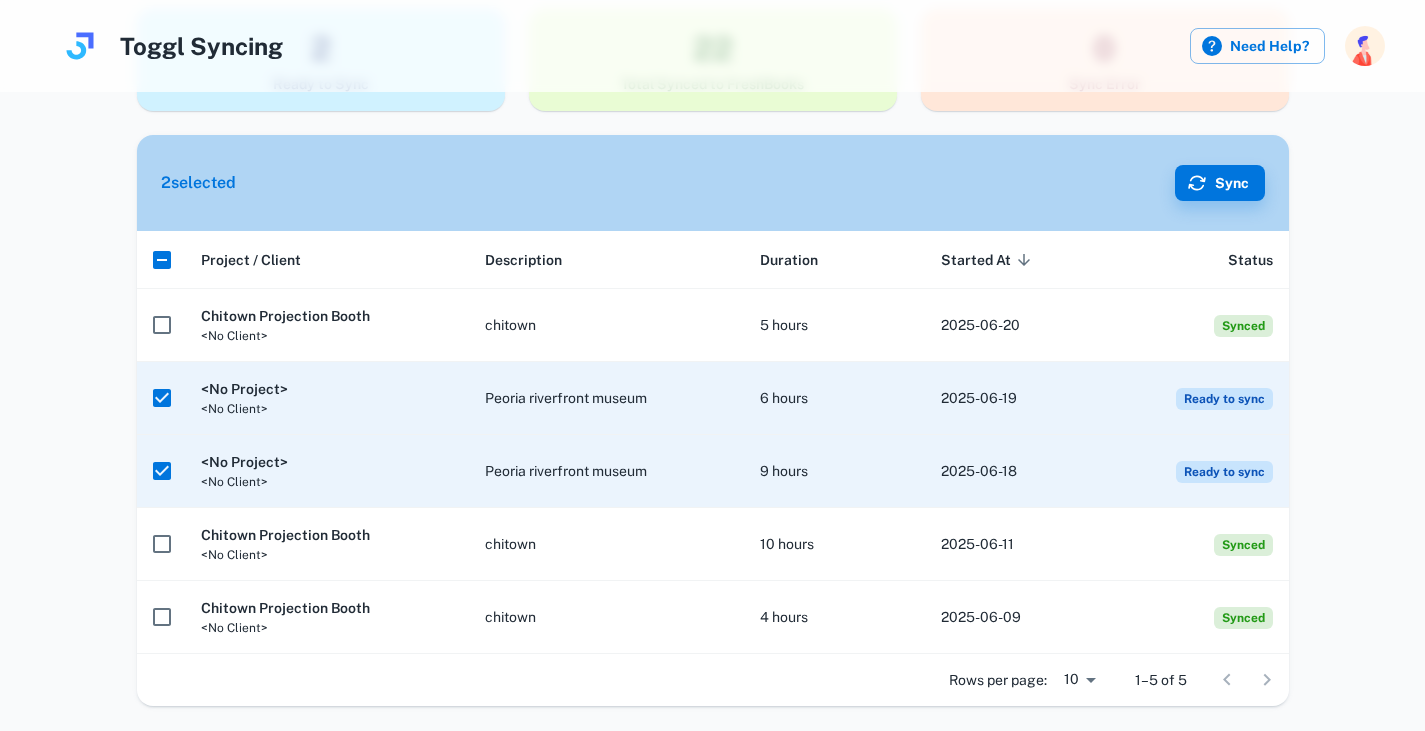 click on "9 hours" at bounding box center [834, 398] 